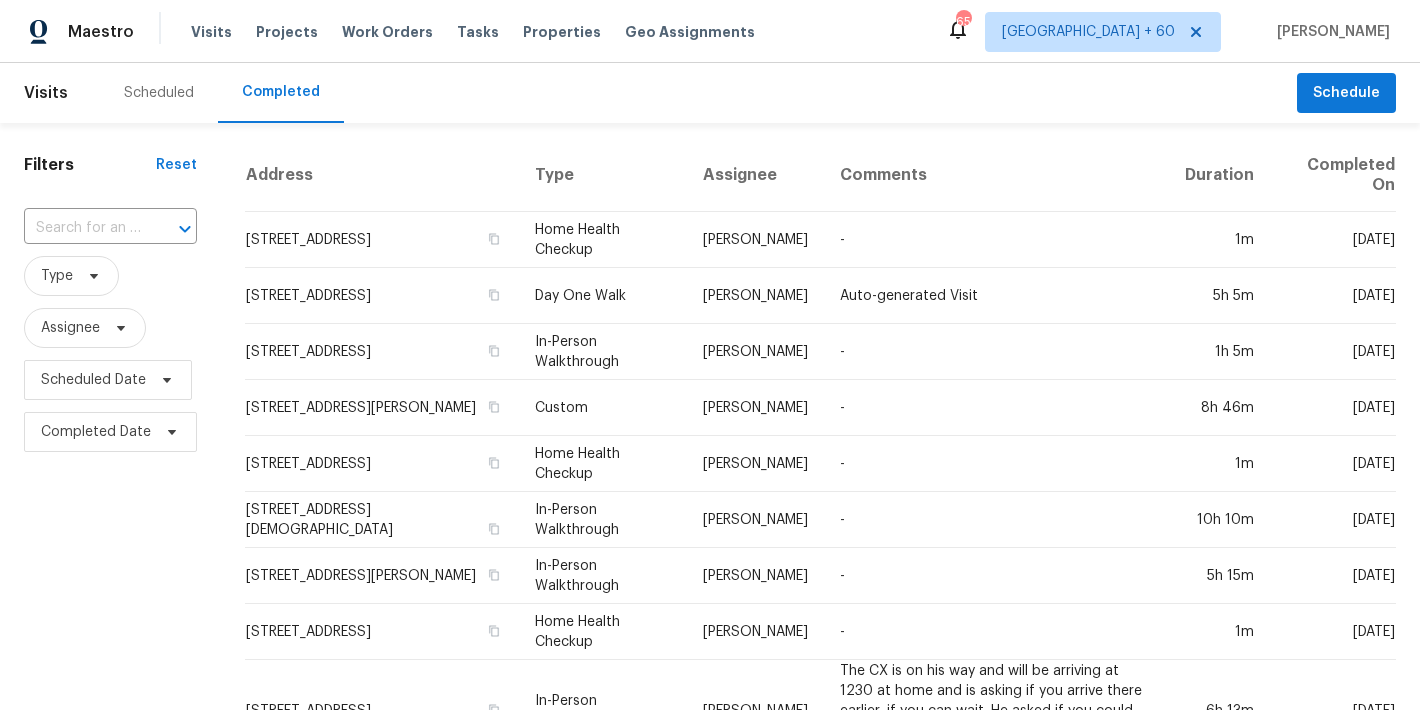 scroll, scrollTop: 0, scrollLeft: 0, axis: both 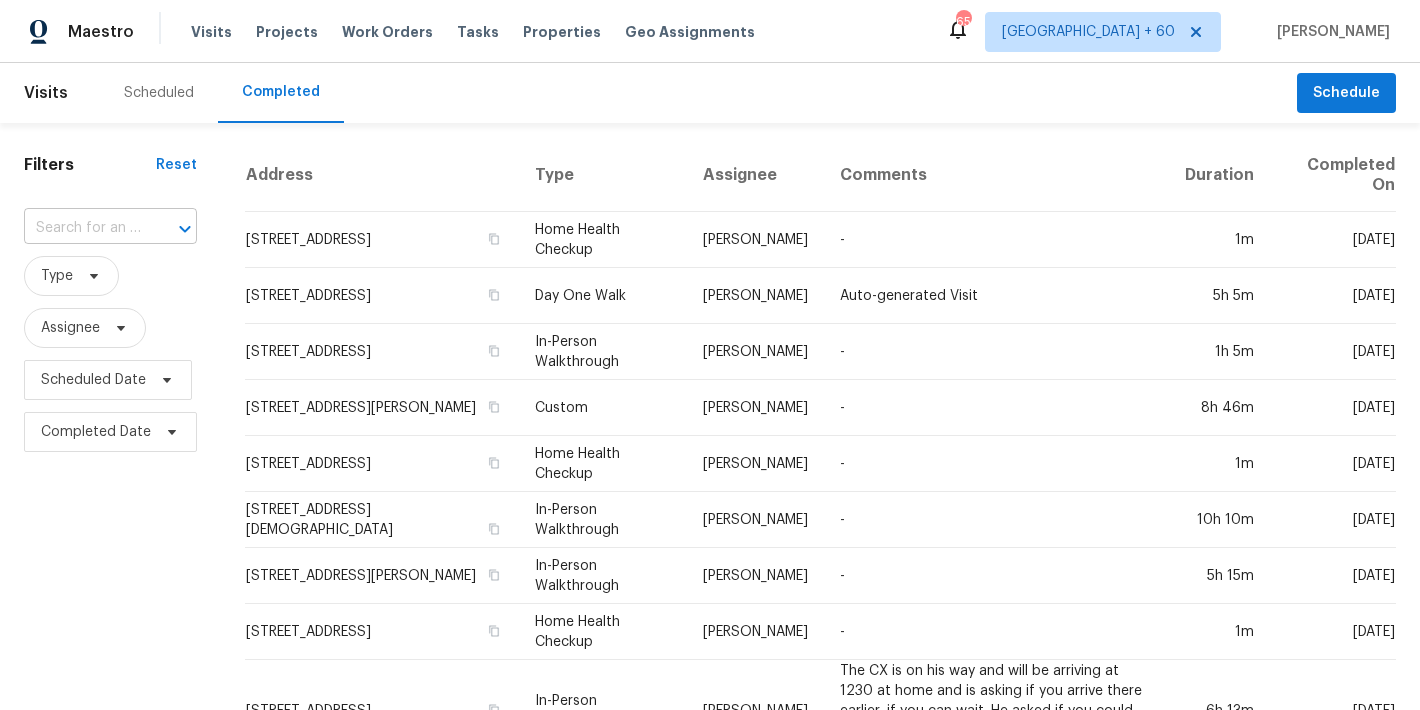 click at bounding box center [82, 228] 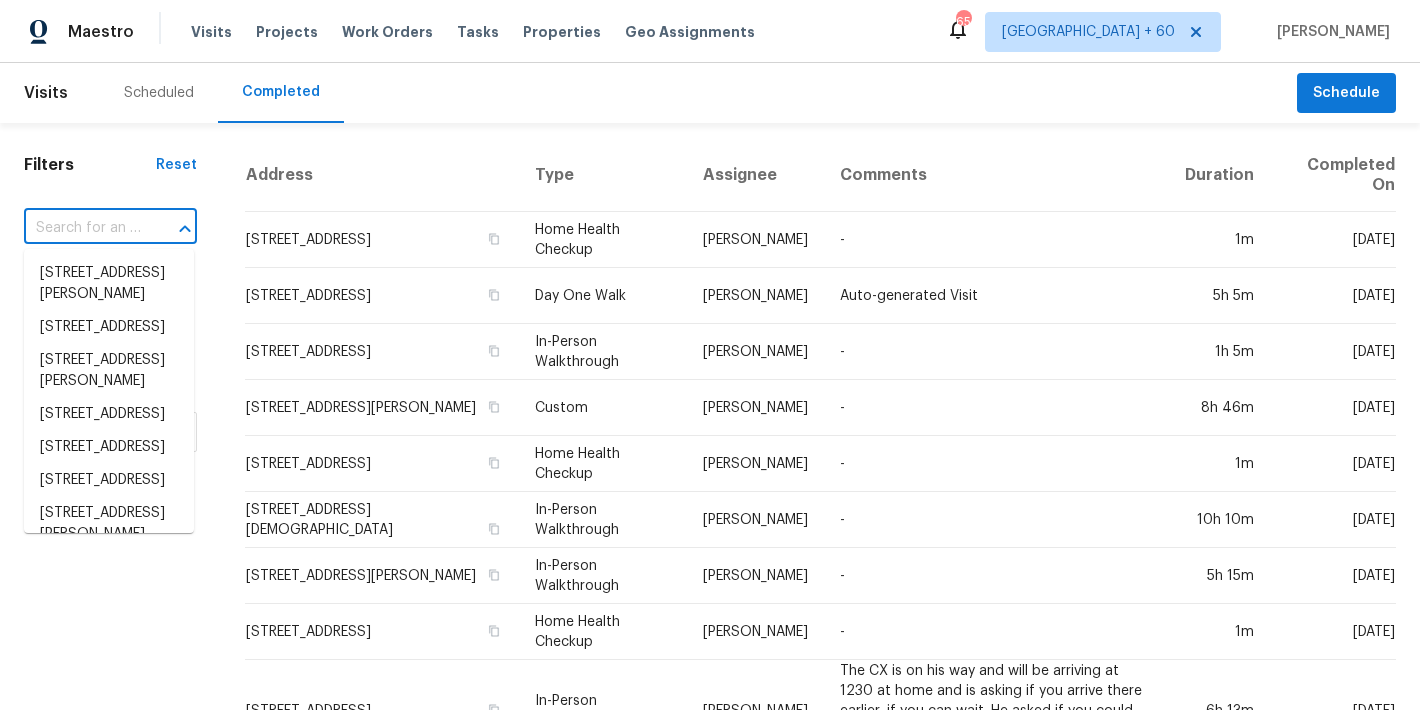 paste on "[STREET_ADDRESS][PERSON_NAME]" 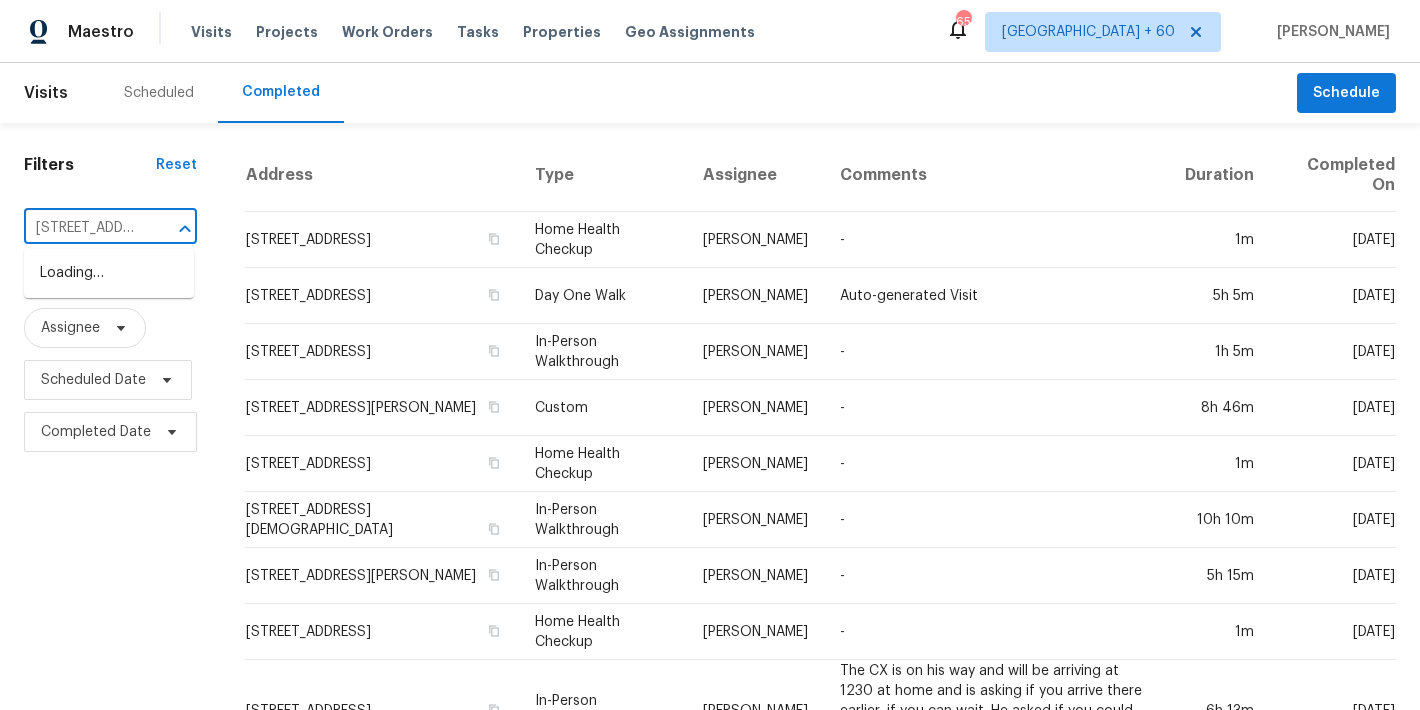 scroll, scrollTop: 0, scrollLeft: 219, axis: horizontal 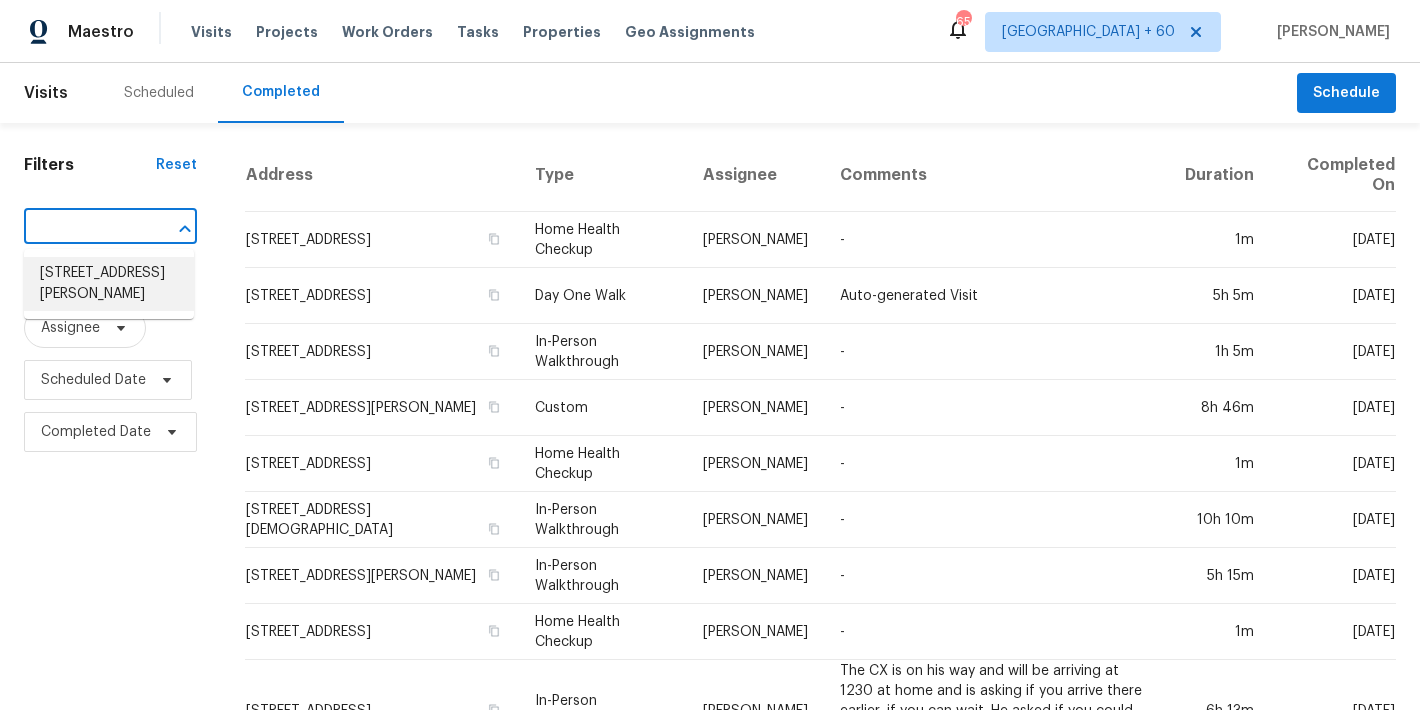 click on "[STREET_ADDRESS][PERSON_NAME]" at bounding box center (109, 284) 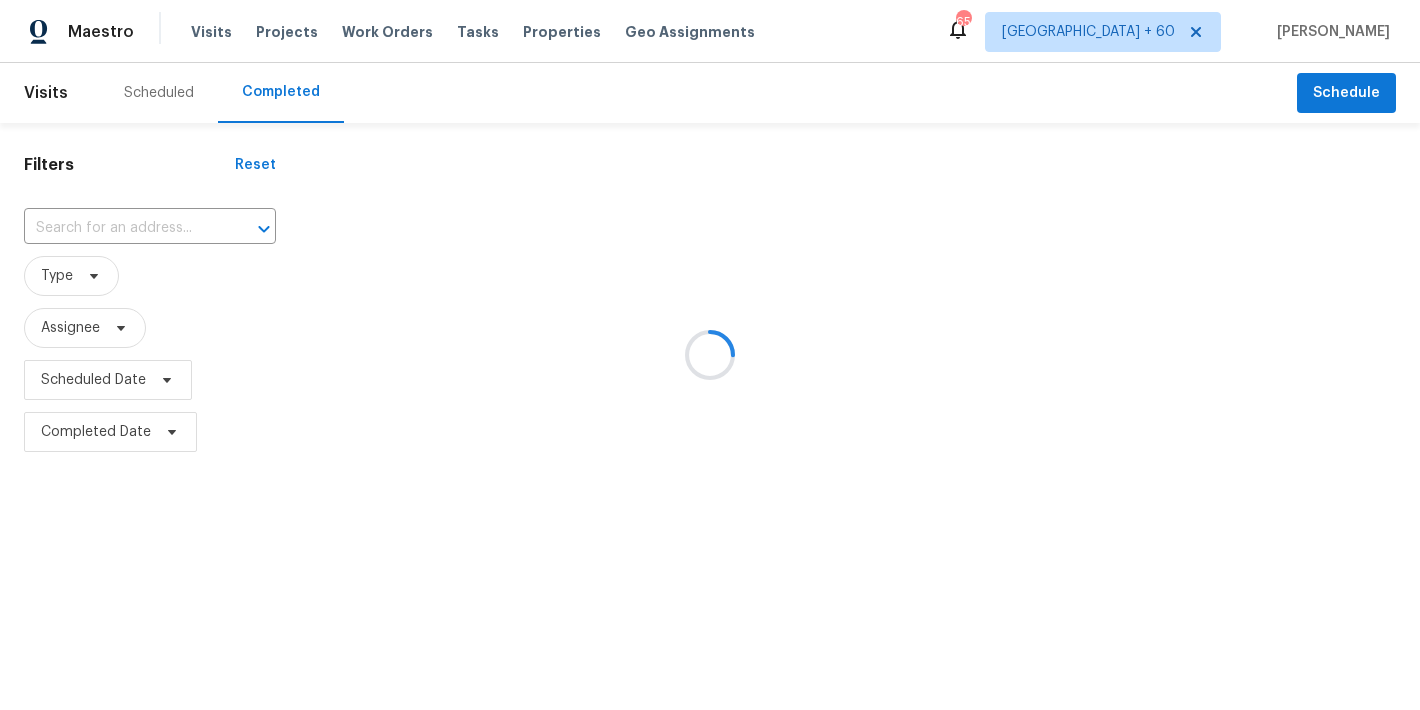 type on "[STREET_ADDRESS][PERSON_NAME]" 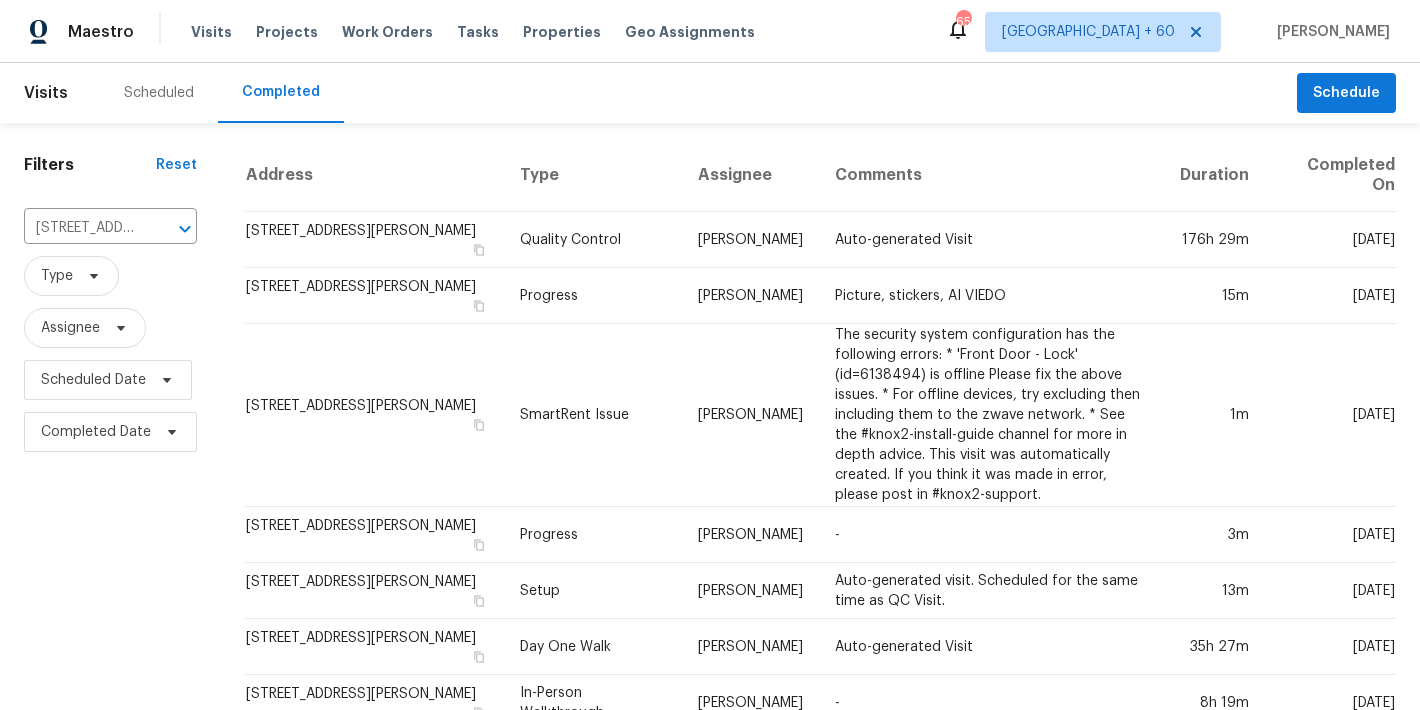 click on "Scheduled Completed" at bounding box center [698, 93] 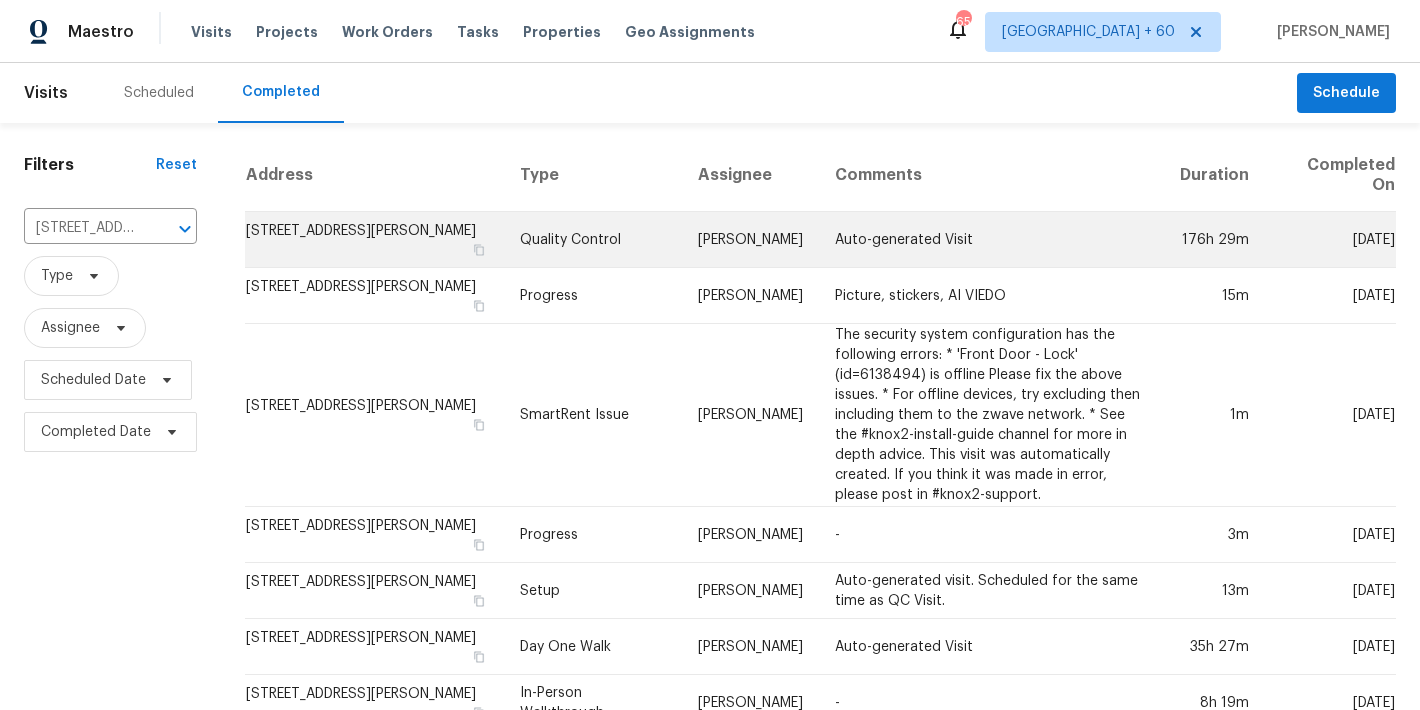 click on "[STREET_ADDRESS][PERSON_NAME]" at bounding box center [374, 240] 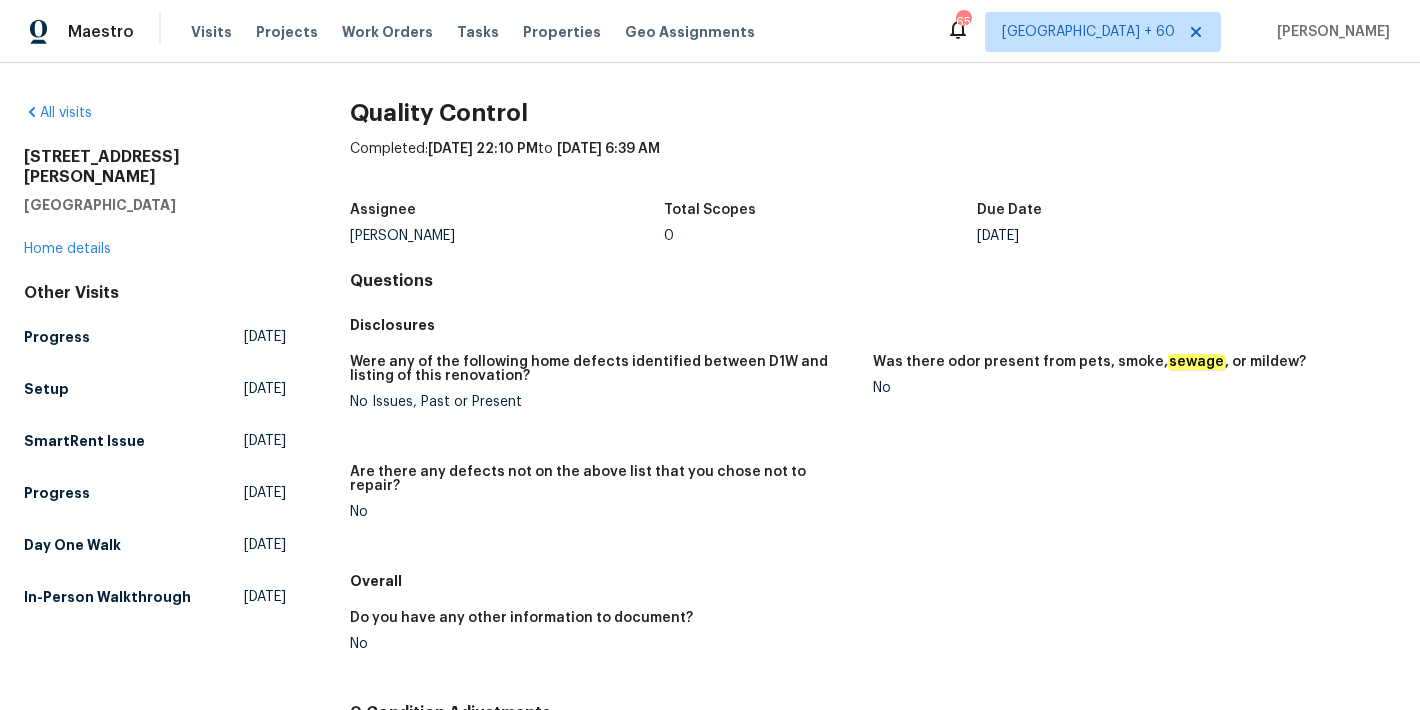 click on "Completed:  7/3/2025, 22:10 PM  to   7/11/2025, 6:39 AM" at bounding box center (873, 165) 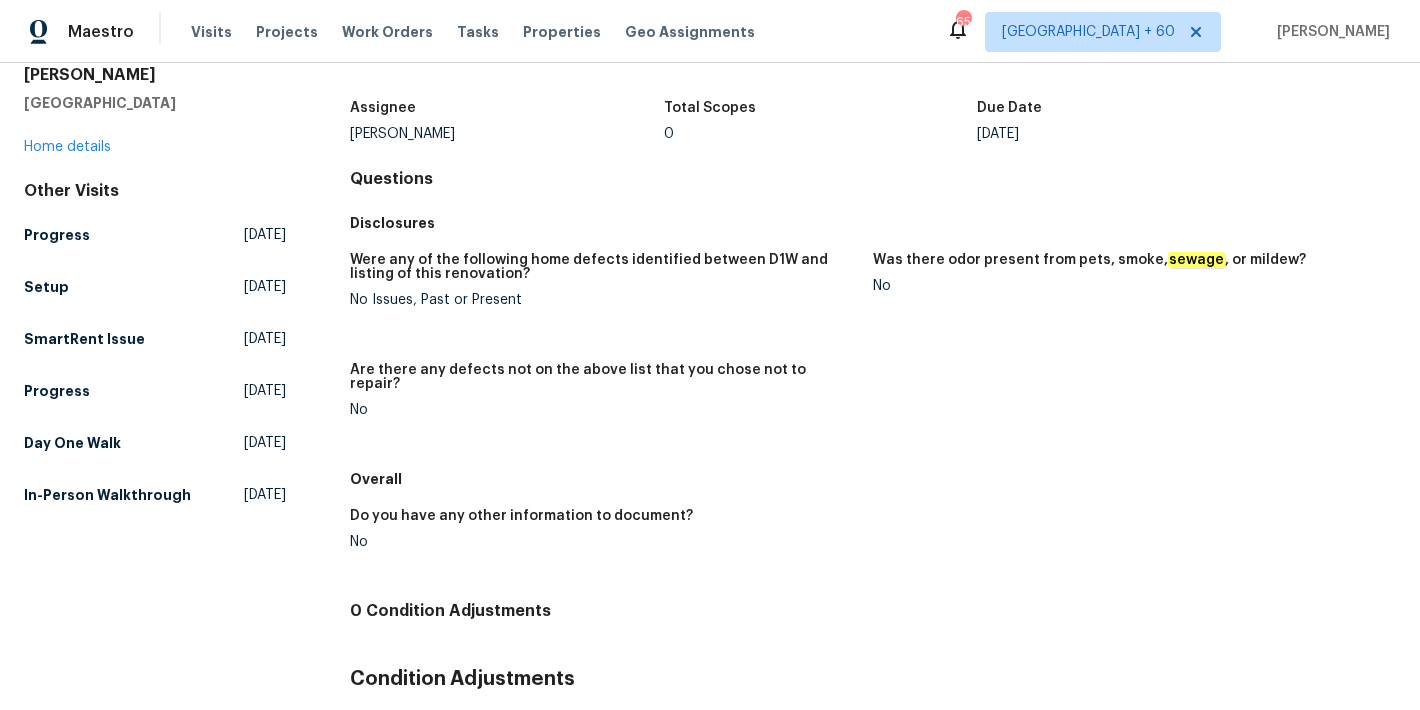 scroll, scrollTop: 144, scrollLeft: 0, axis: vertical 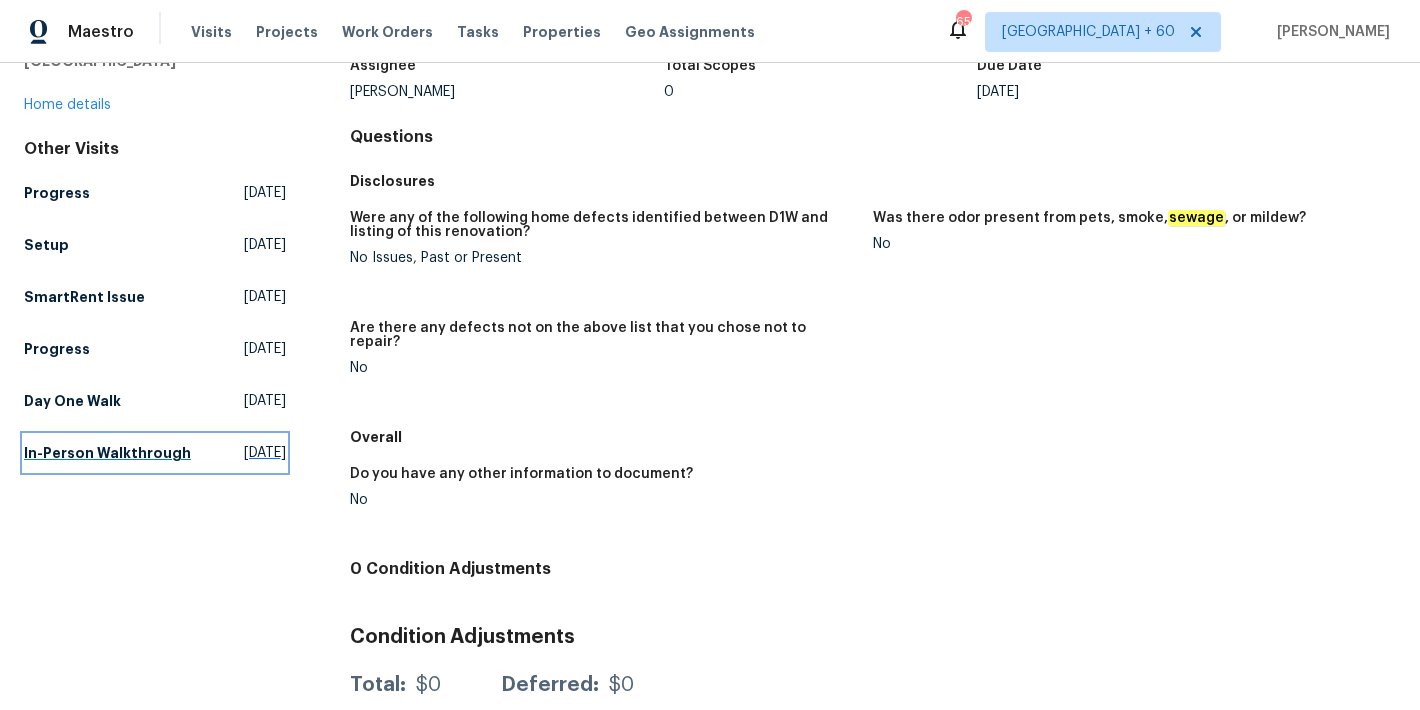 click on "In-Person Walkthrough" at bounding box center (107, 453) 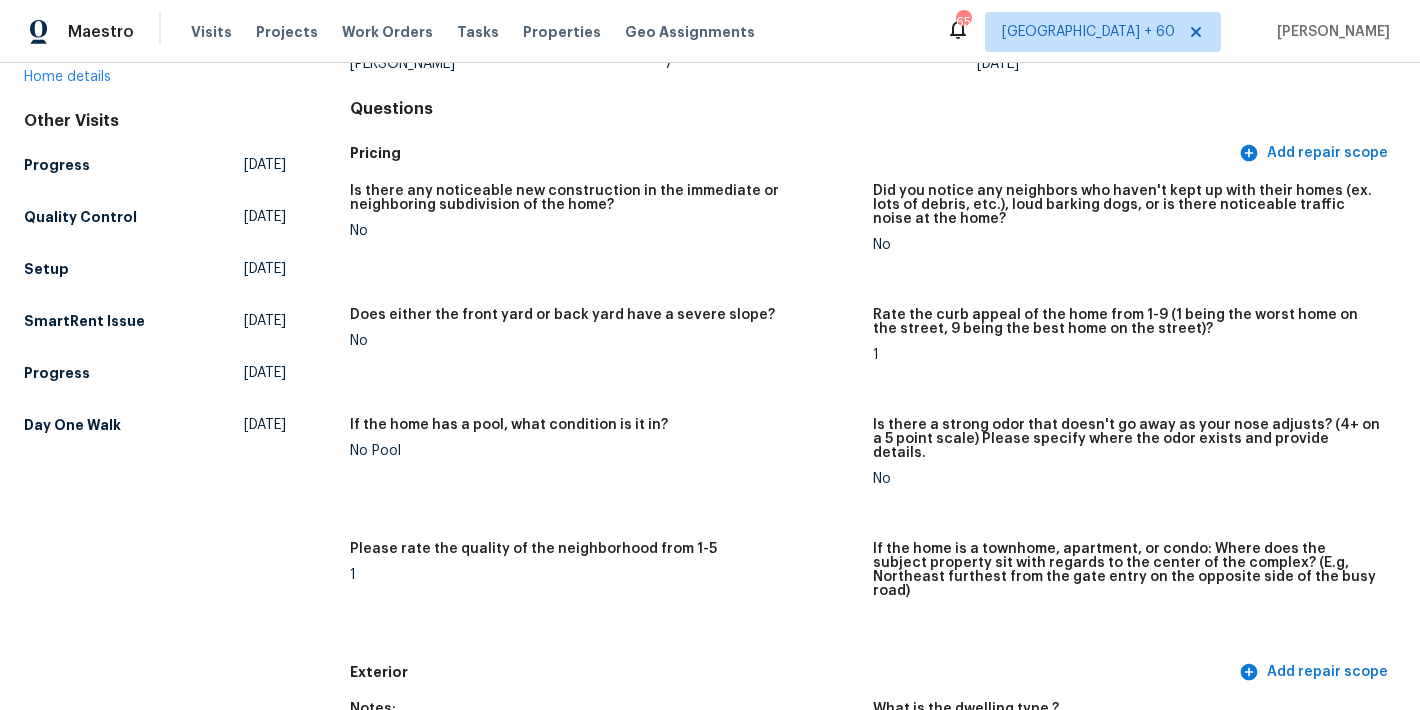 scroll, scrollTop: 0, scrollLeft: 0, axis: both 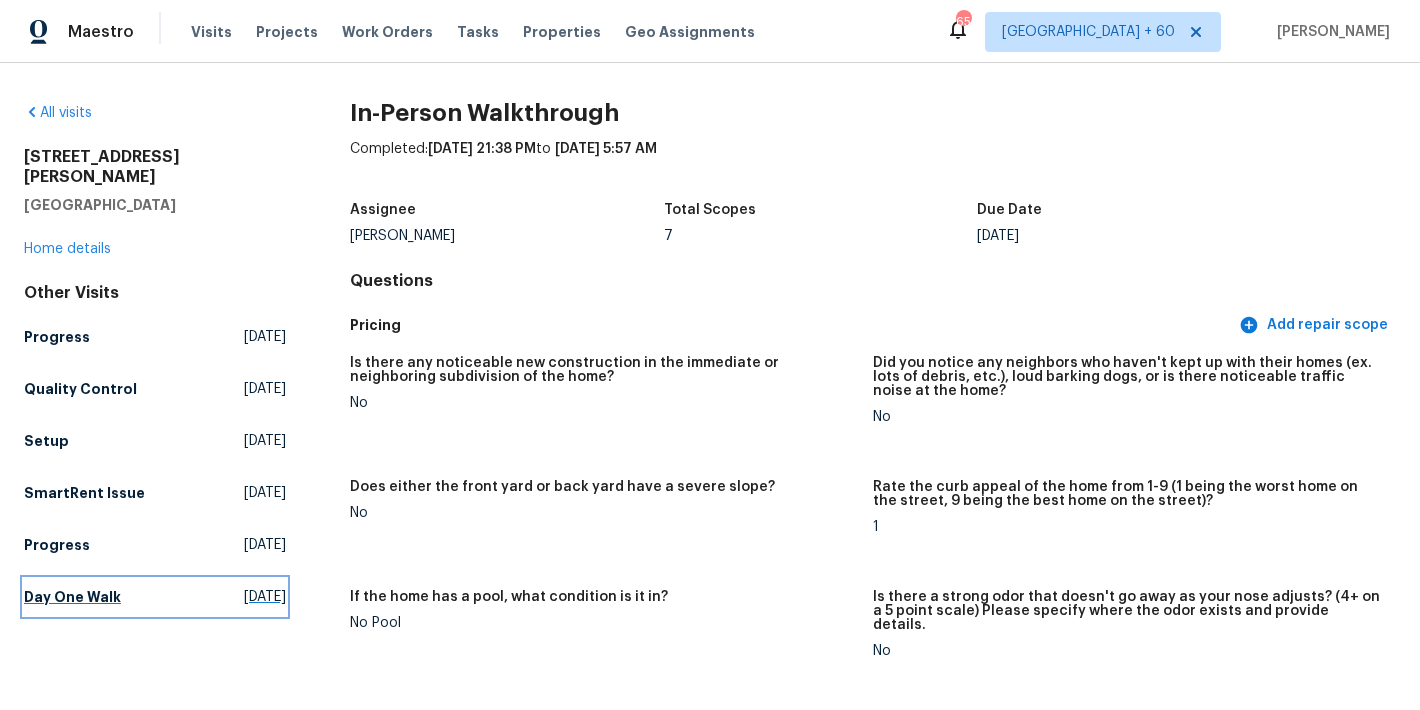 click on "Day One Walk" at bounding box center (72, 597) 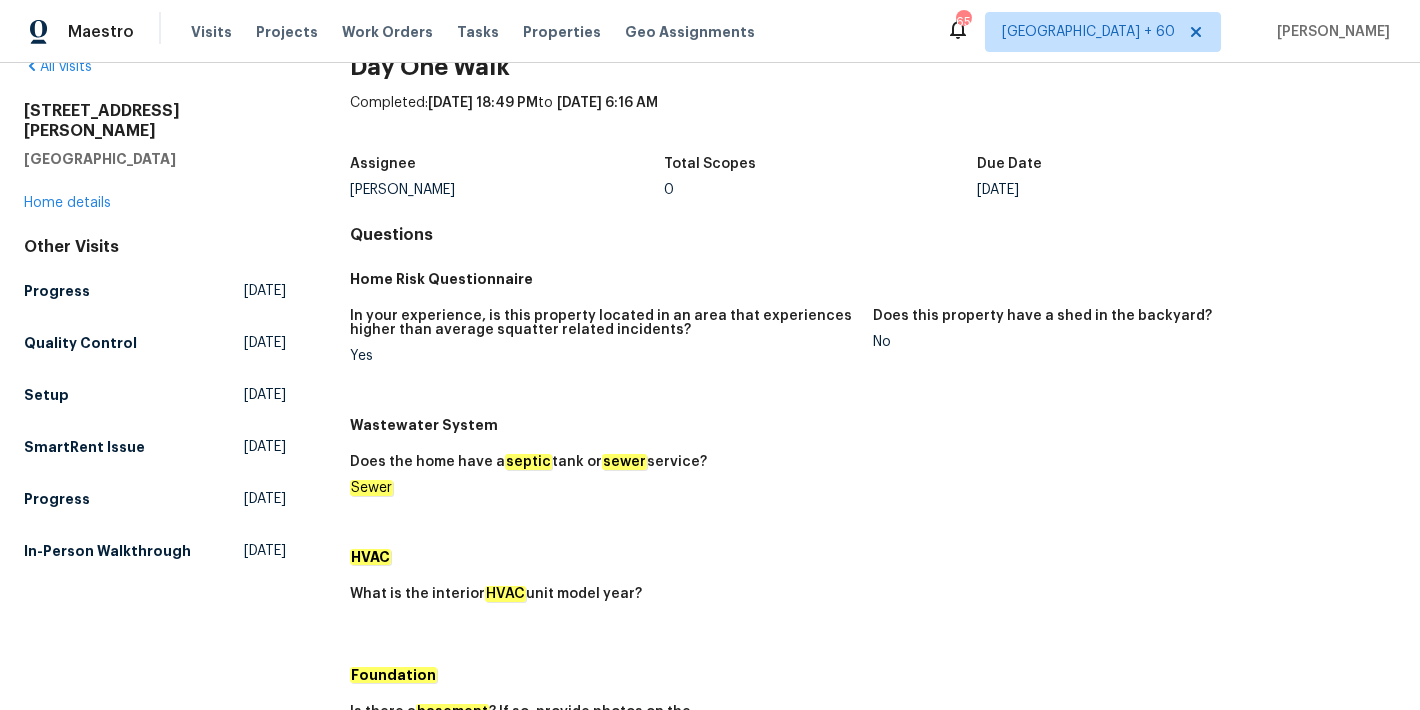 scroll, scrollTop: 0, scrollLeft: 0, axis: both 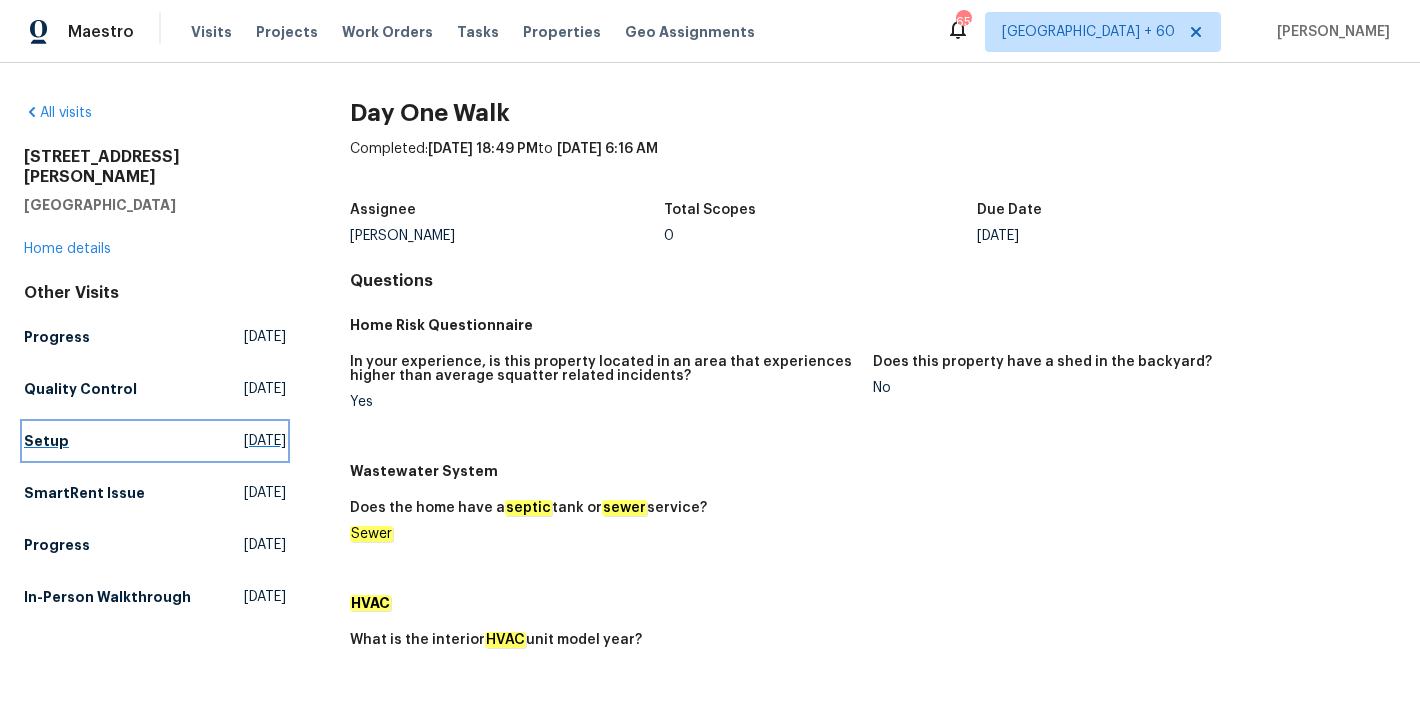 click on "Setup" at bounding box center (46, 441) 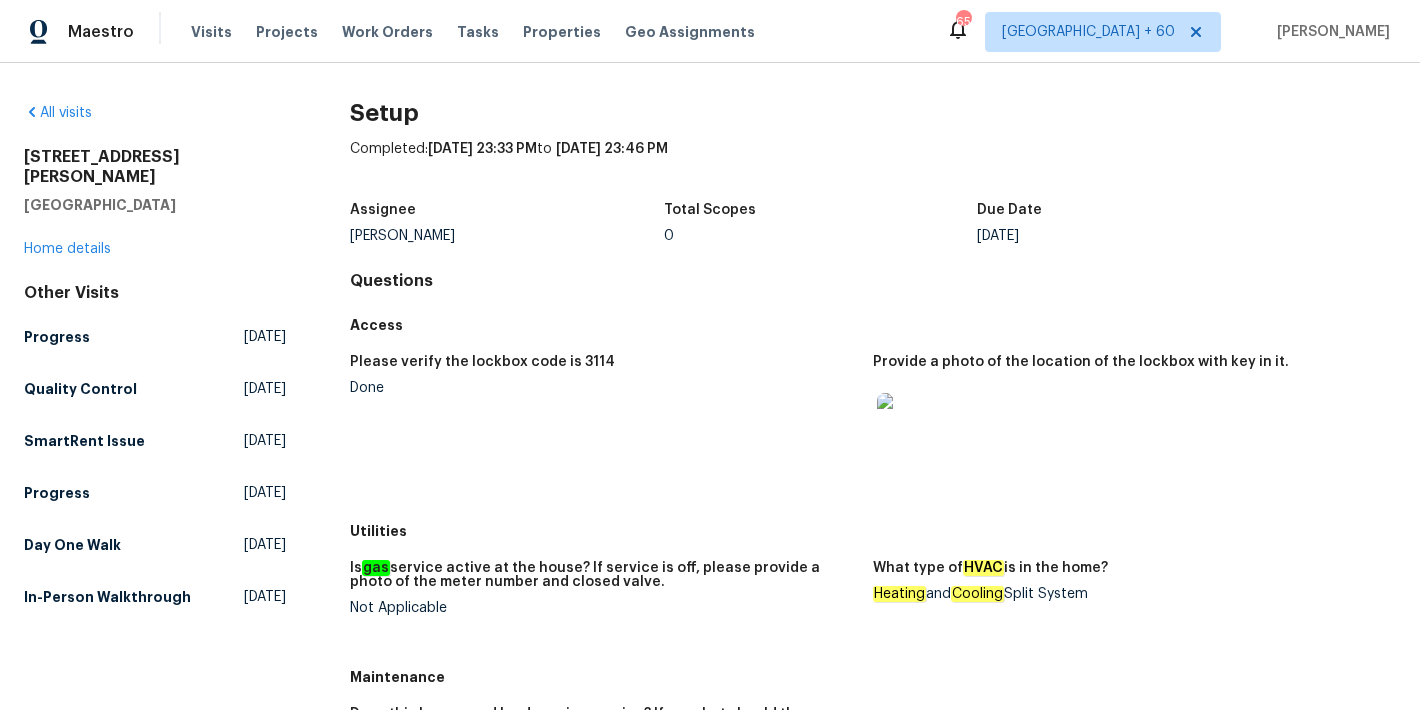 click on "Access" at bounding box center [873, 325] 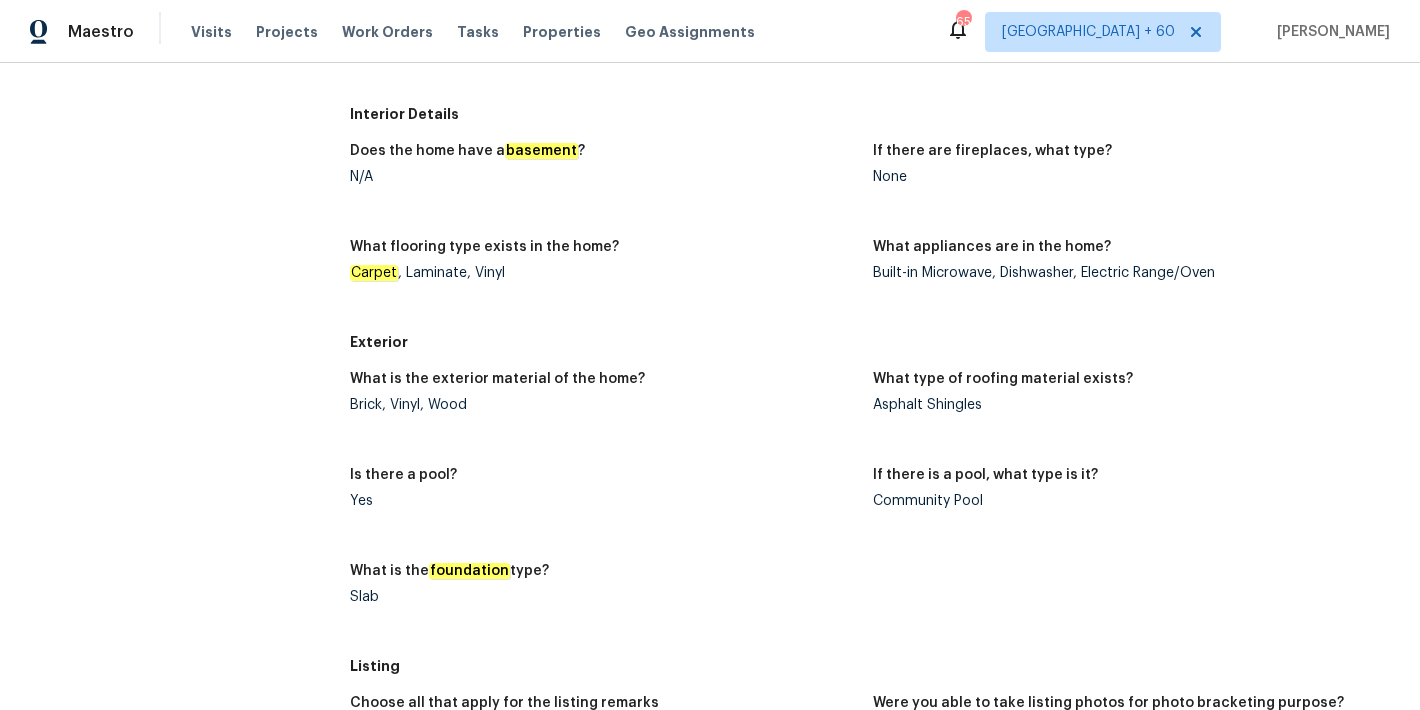 scroll, scrollTop: 189, scrollLeft: 0, axis: vertical 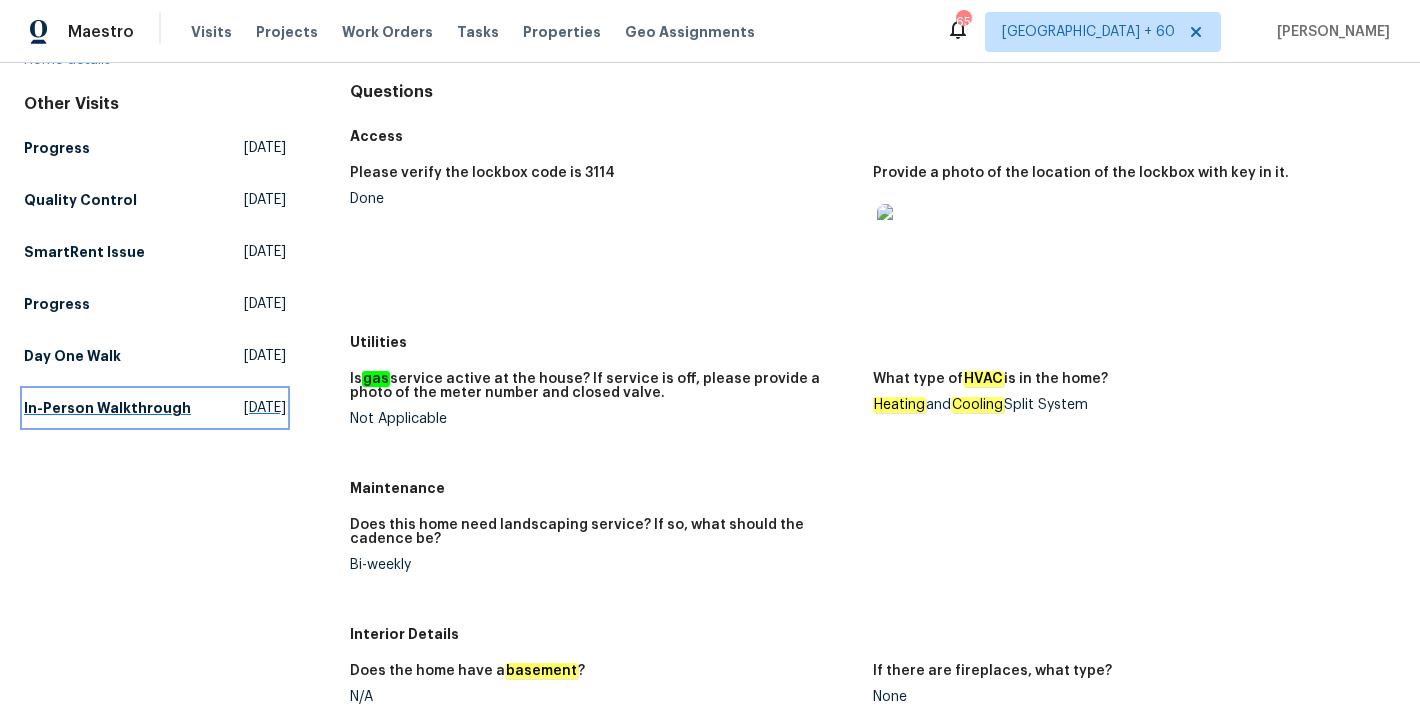 click on "In-Person Walkthrough" at bounding box center [107, 408] 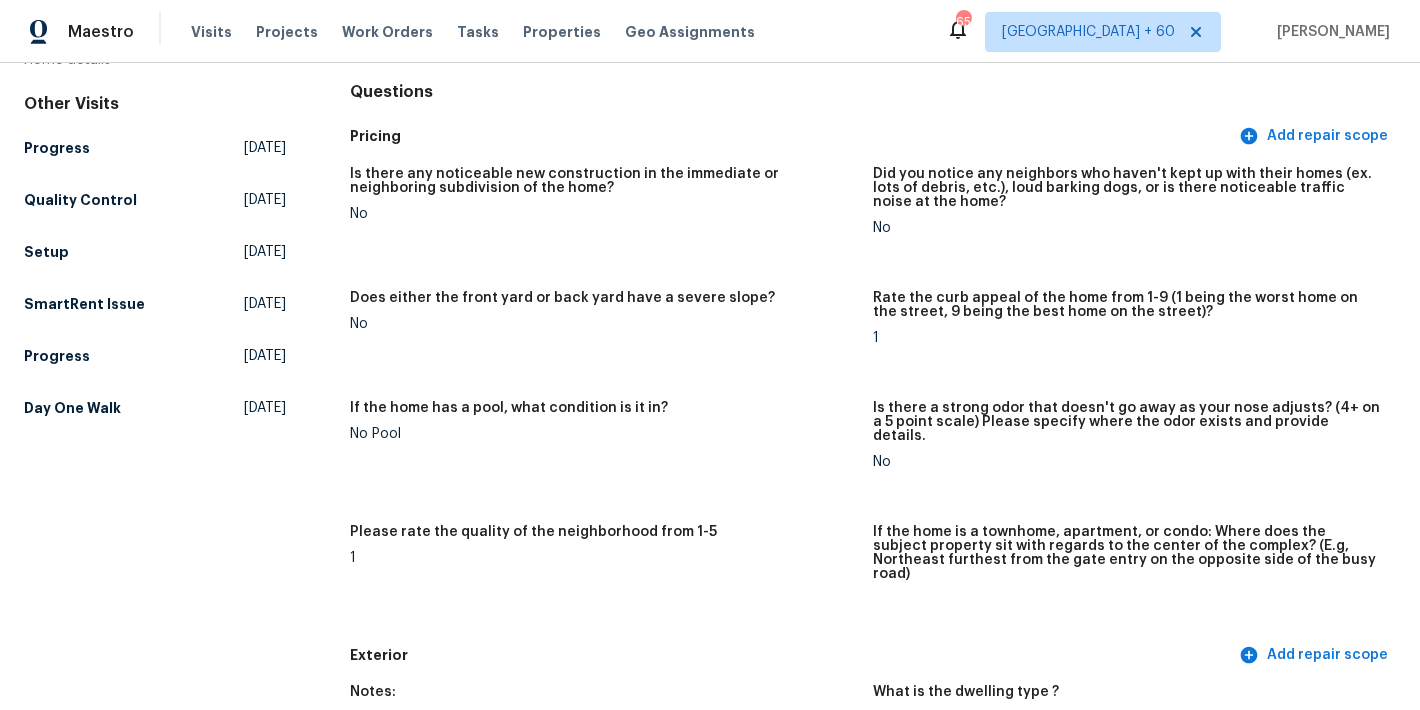 click on "Is there any noticeable new construction in the immediate or neighboring subdivision of the home? No" at bounding box center [611, 217] 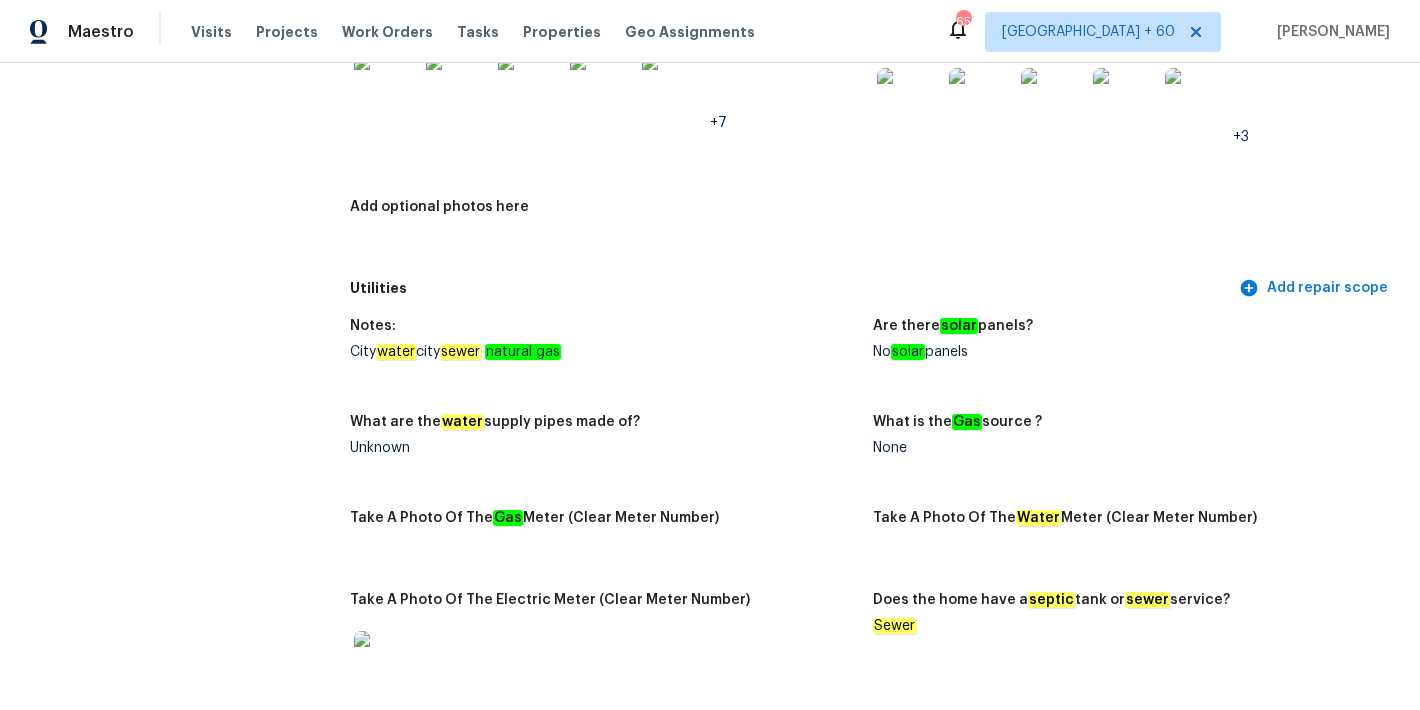 scroll, scrollTop: 3031, scrollLeft: 0, axis: vertical 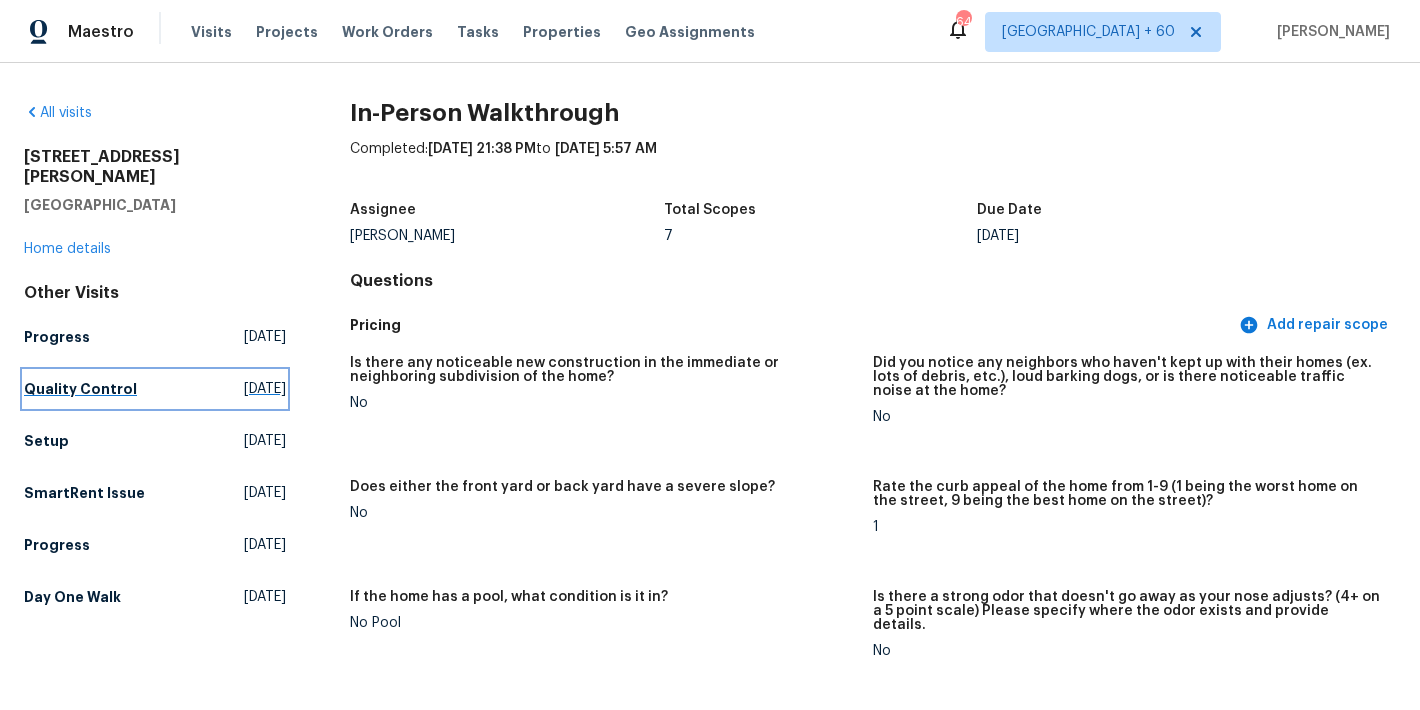 click on "Quality Control" at bounding box center (80, 389) 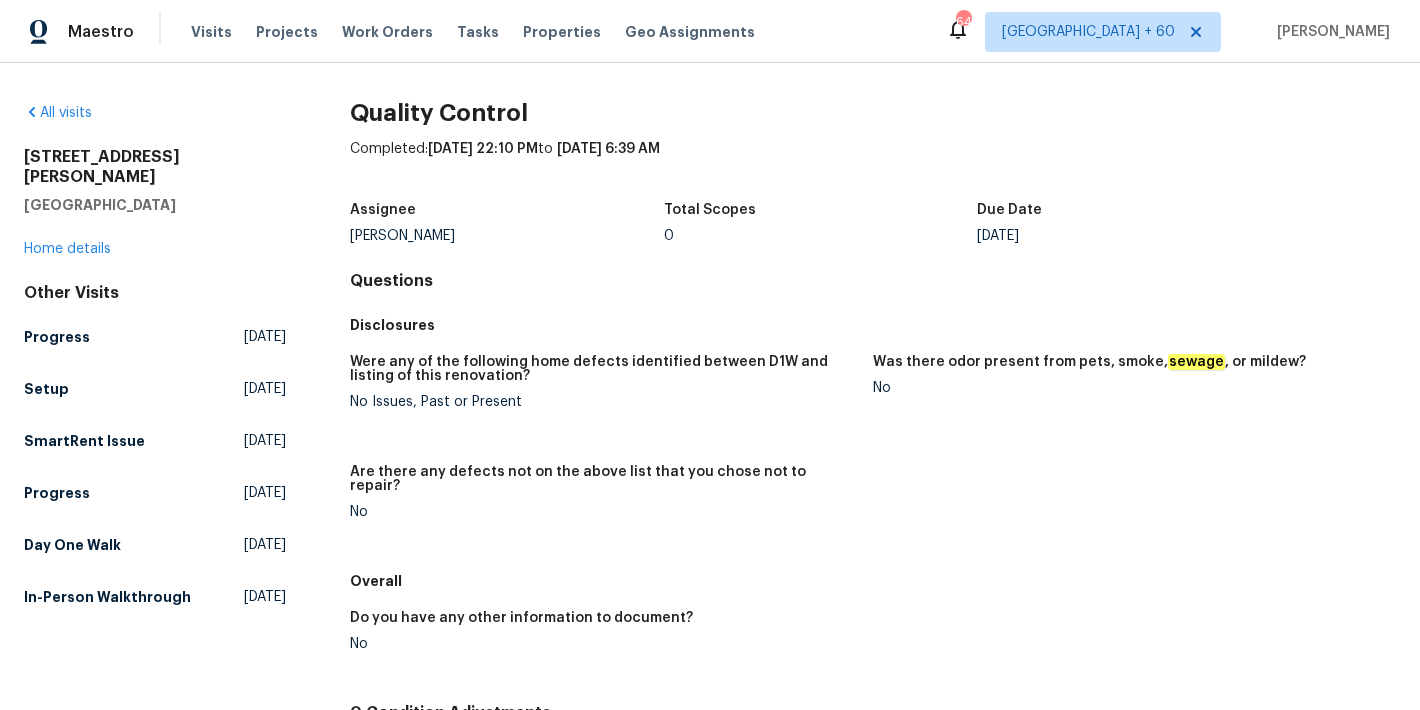 click on "Questions" at bounding box center [873, 281] 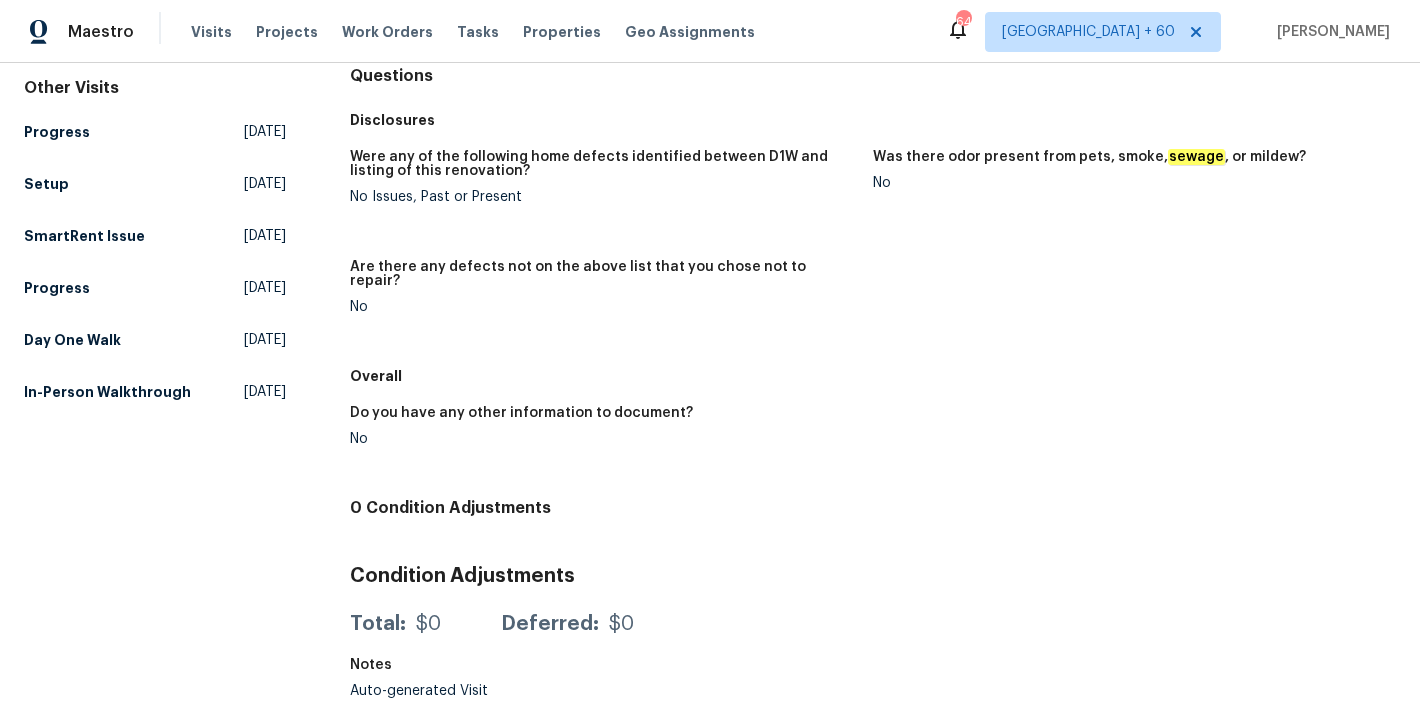scroll, scrollTop: 49, scrollLeft: 0, axis: vertical 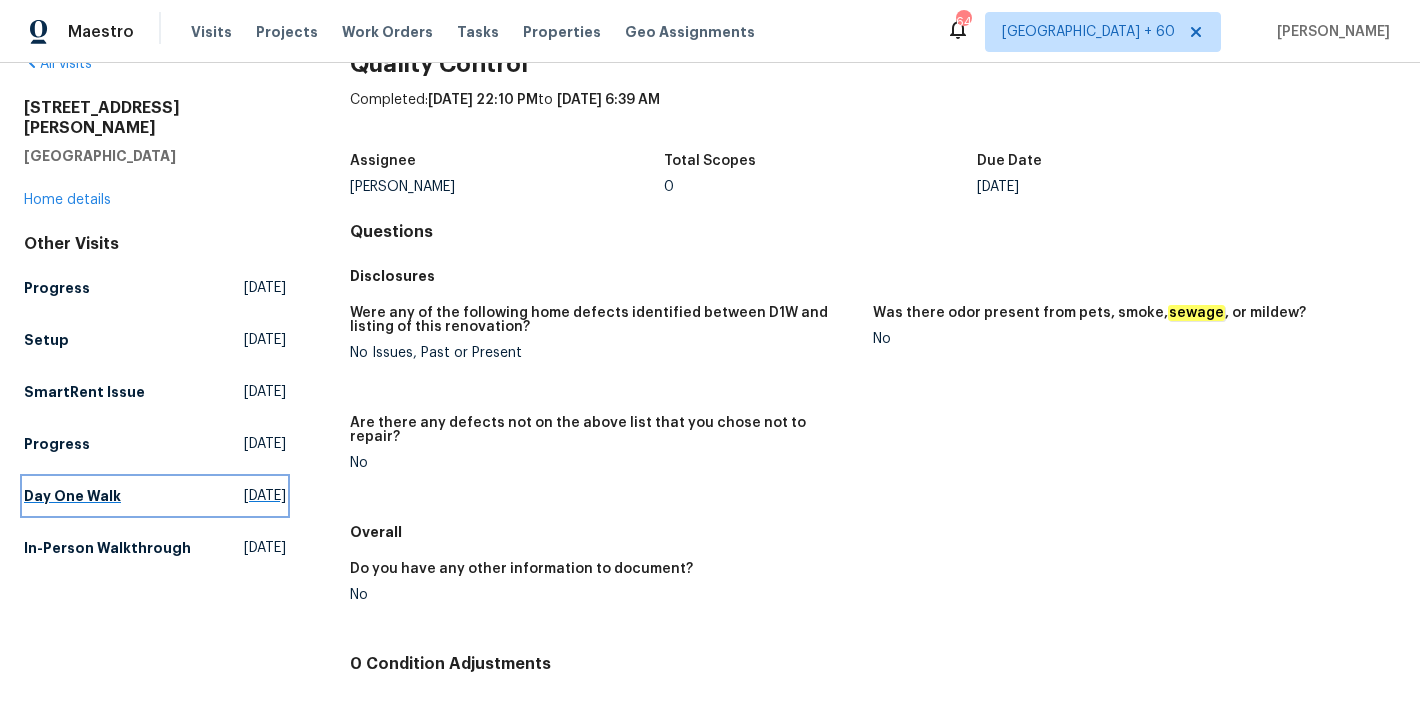 click on "Day One Walk" at bounding box center [72, 496] 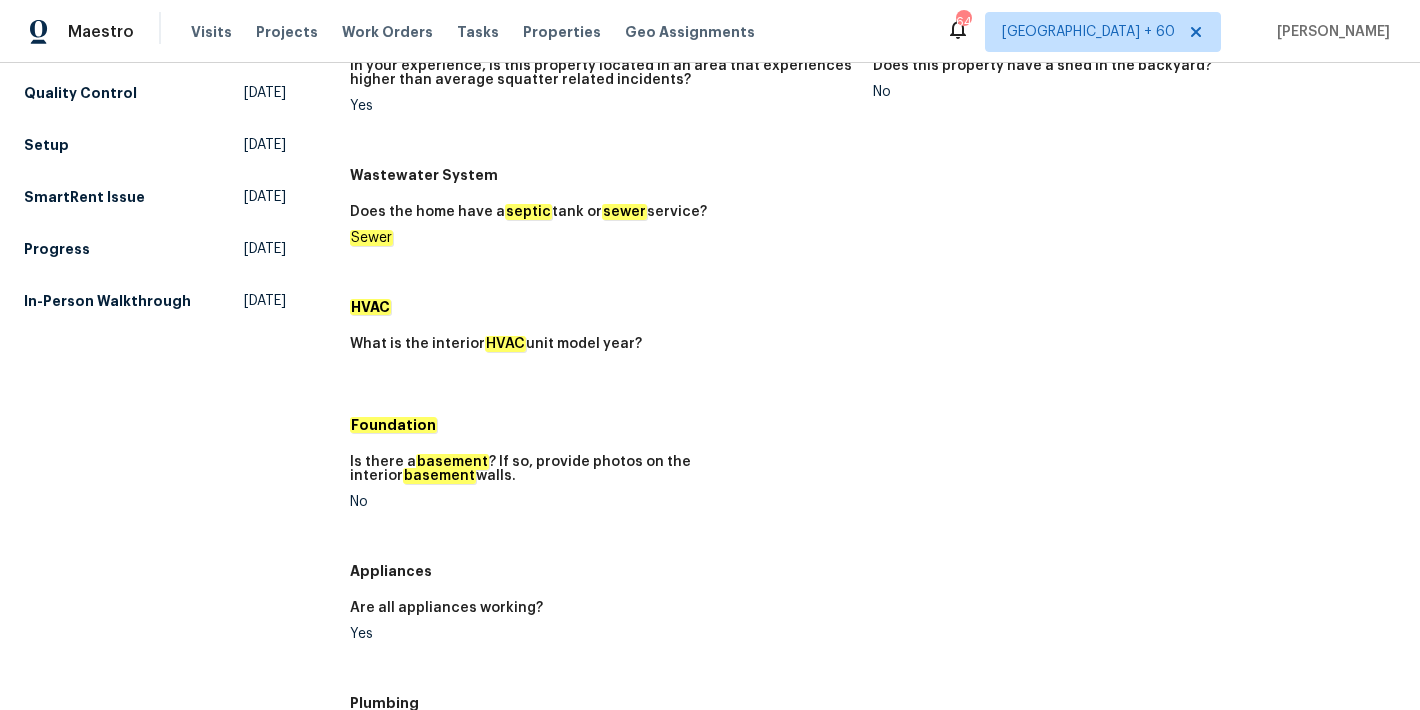 scroll, scrollTop: 0, scrollLeft: 0, axis: both 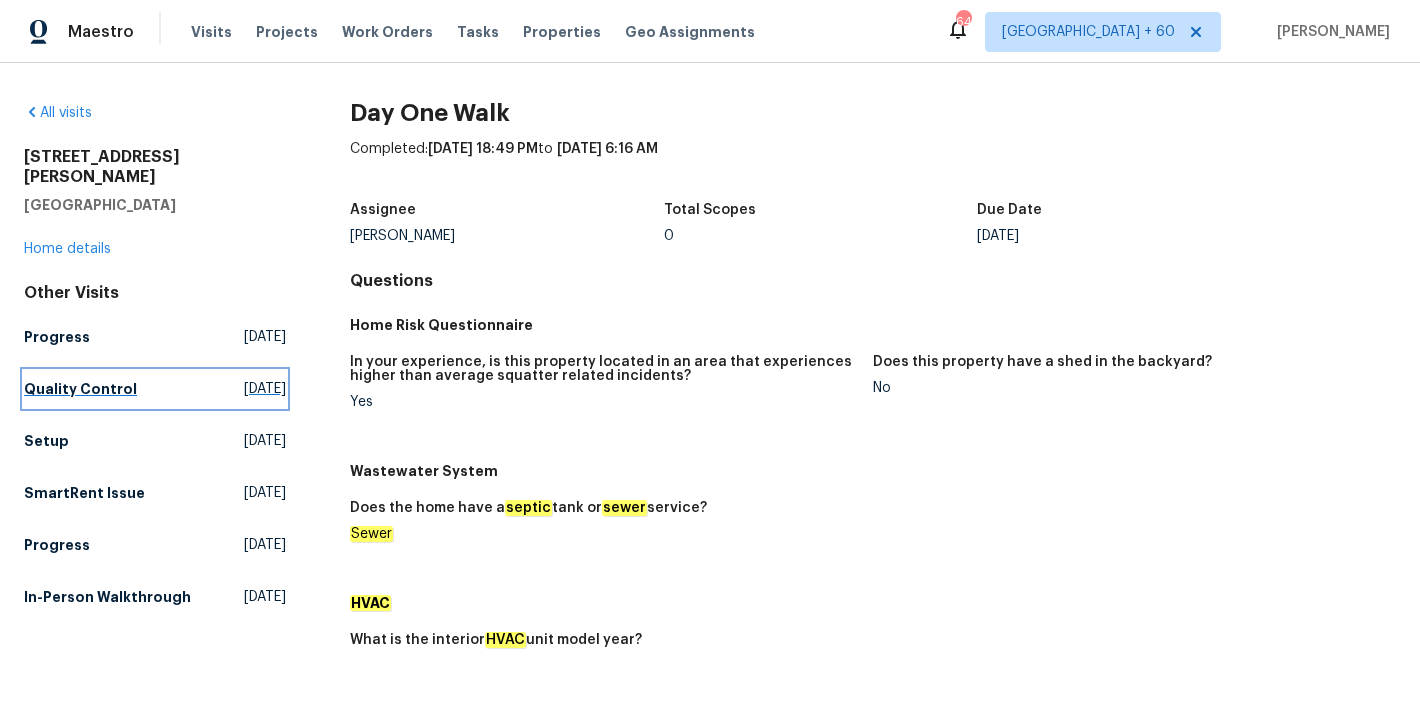 click on "Quality Control" at bounding box center (80, 389) 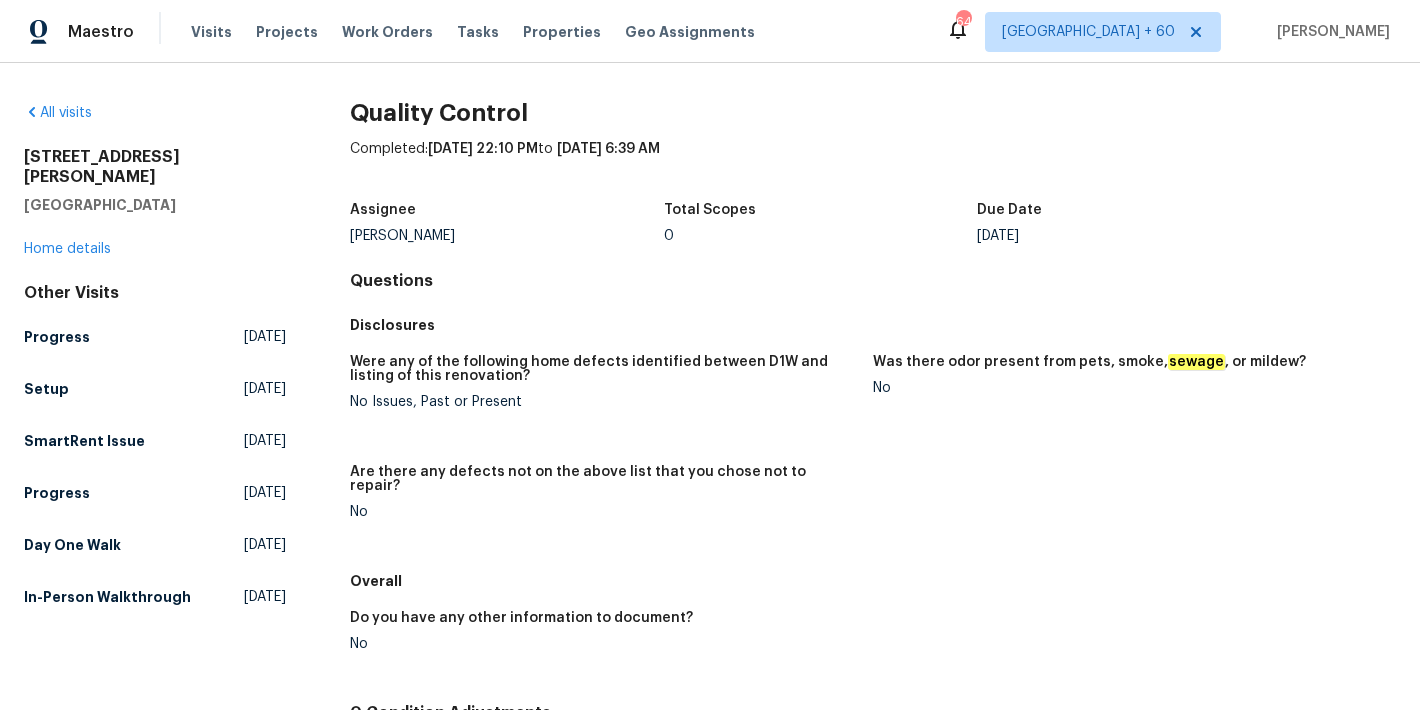 scroll, scrollTop: 206, scrollLeft: 0, axis: vertical 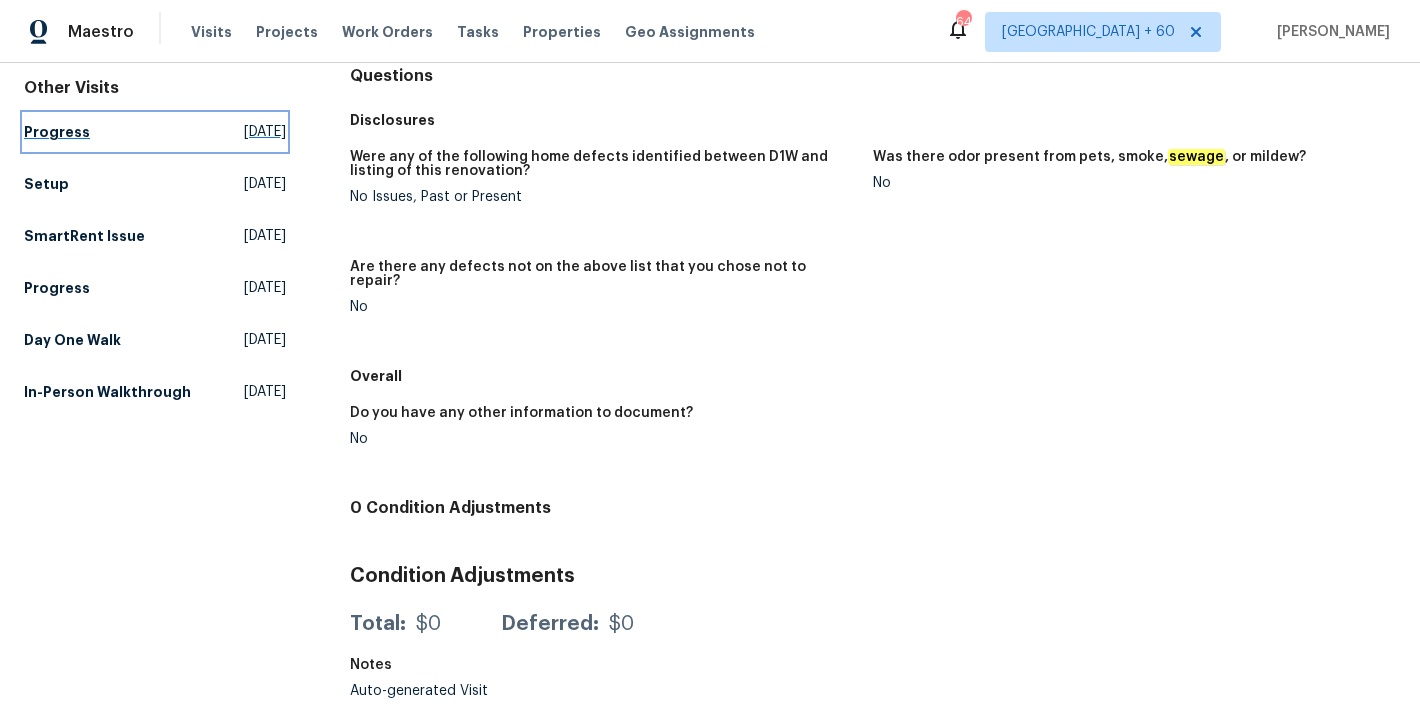 click on "Progress" at bounding box center (57, 132) 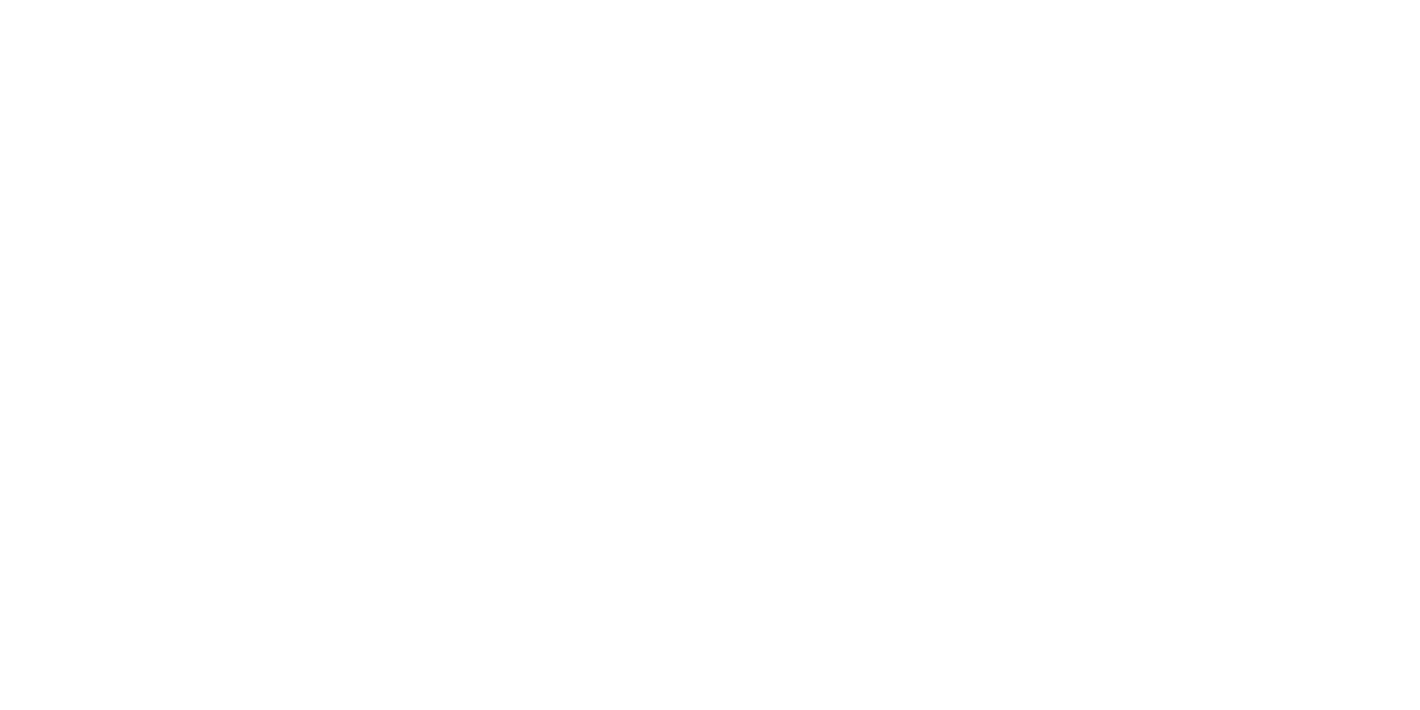 scroll, scrollTop: 0, scrollLeft: 0, axis: both 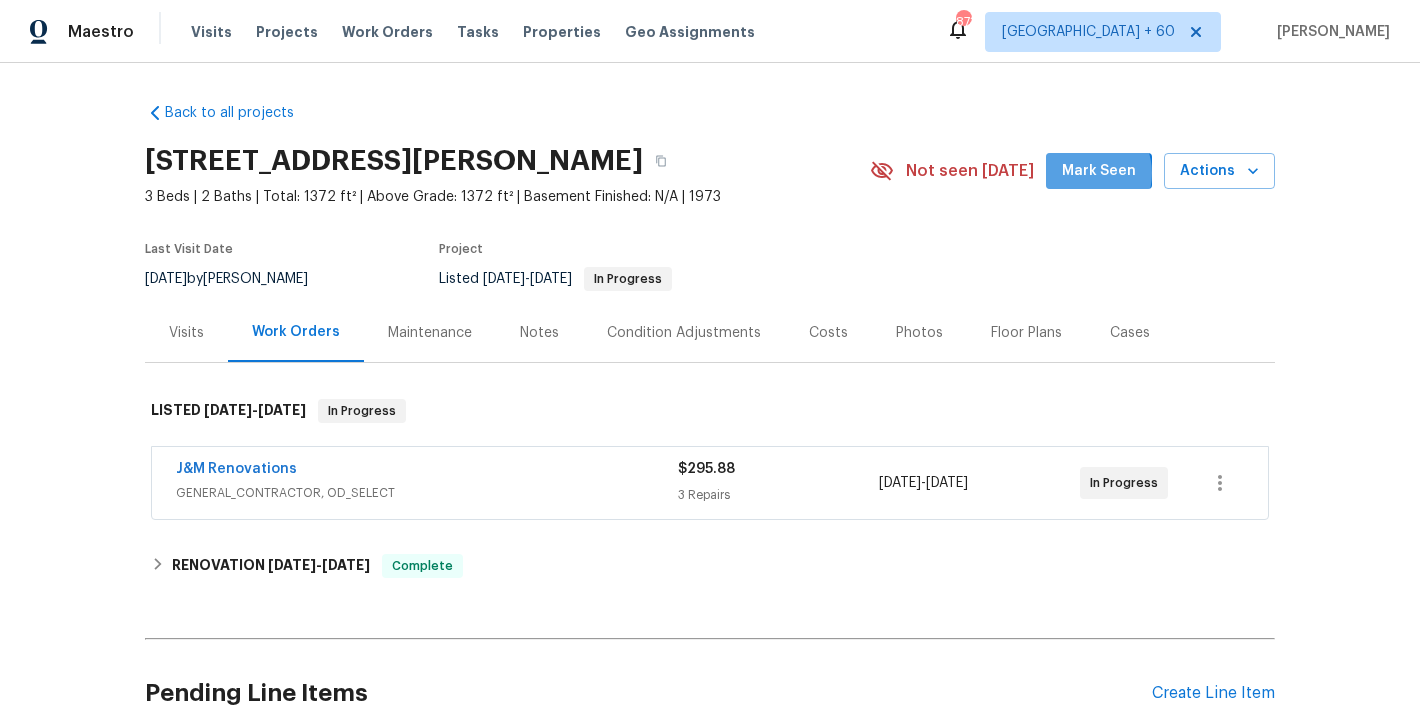 click on "Mark Seen" at bounding box center [1099, 171] 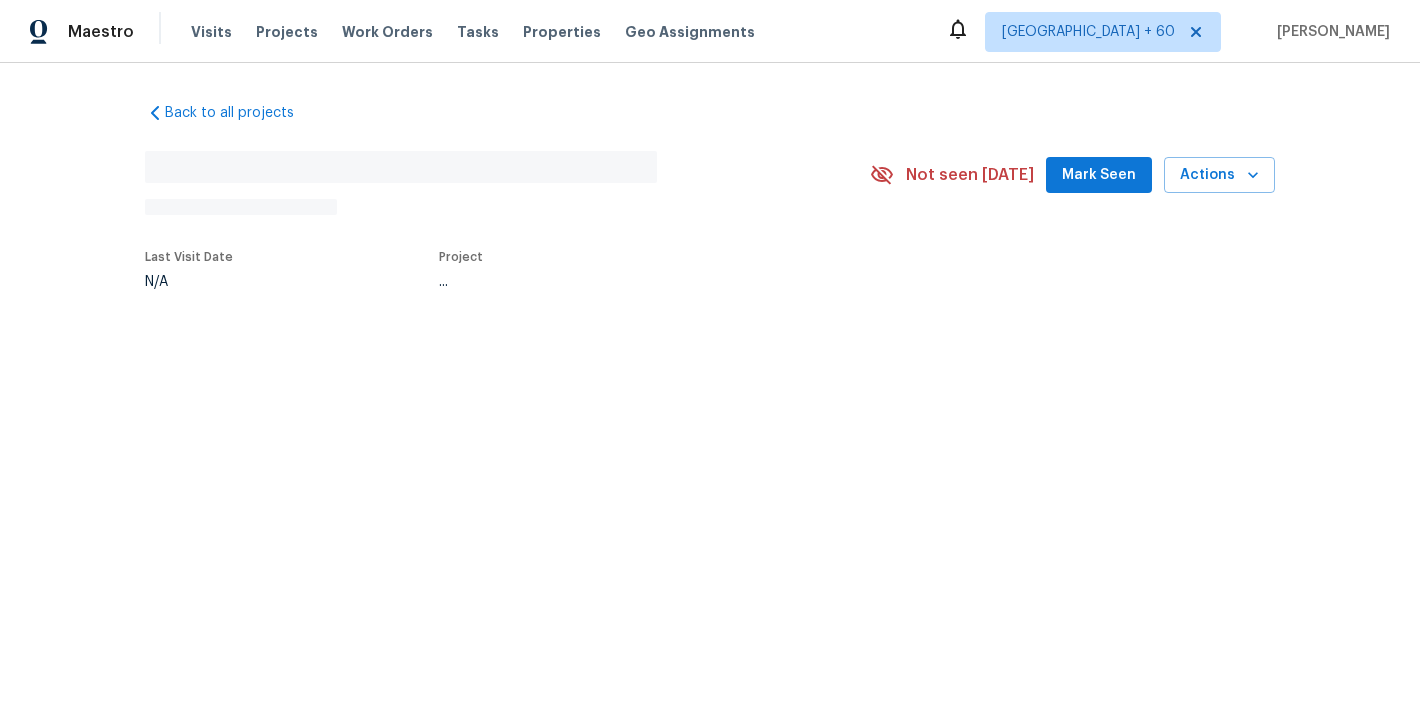 scroll, scrollTop: 0, scrollLeft: 0, axis: both 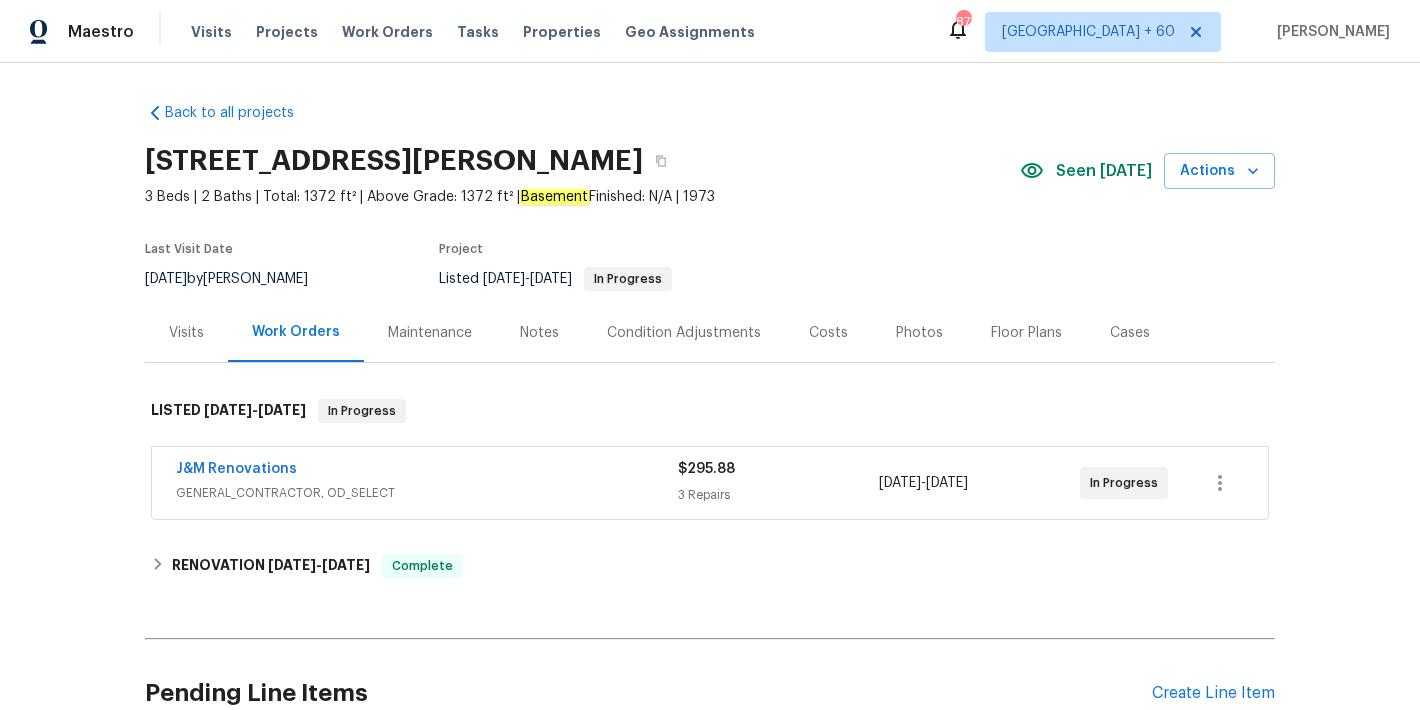 click on "Back to all projects [STREET_ADDRESS][PERSON_NAME] 3 Beds | 2 Baths | Total: 1372 ft² | Above Grade: 1372 ft² |  Basement  Finished: N/A | 1973 Seen [DATE] Actions Last Visit Date [DATE]  by  [PERSON_NAME]   Project Listed   [DATE]  -  [DATE] In Progress Visits Work Orders Maintenance Notes Condition Adjustments Costs Photos Floor Plans Cases LISTED   [DATE]  -  [DATE] In Progress J&M Renovations GENERAL_CONTRACTOR, OD_SELECT $295.88 3 Repairs [DATE]  -  [DATE] In Progress RENOVATION   [DATE]  -  [DATE] Complete Cleaning Angels Cleaning Services LLC CLEANING, CLEANING_MAINTENANCE $250.00 1 Repair [DATE]  -  [DATE] Complete J&A Care and Landscaping LANDSCAPING_MAINTENANCE, HARDSCAPE_LANDSCAPE $383.00 2 Repairs [DATE]  -  [DATE] Complete RM Interiors FLOORING $459.70 1 Repair [DATE]  -  [DATE] Complete Jil Multiservices LLC GENERAL_CONTRACTOR, OD_SELECT $2,400.00 1 Repair [DATE]  -  [DATE] Complete J&M Renovations GENERAL_CONTRACTOR, OD_SELECT $6,464.34 [DATE]" at bounding box center (710, 431) 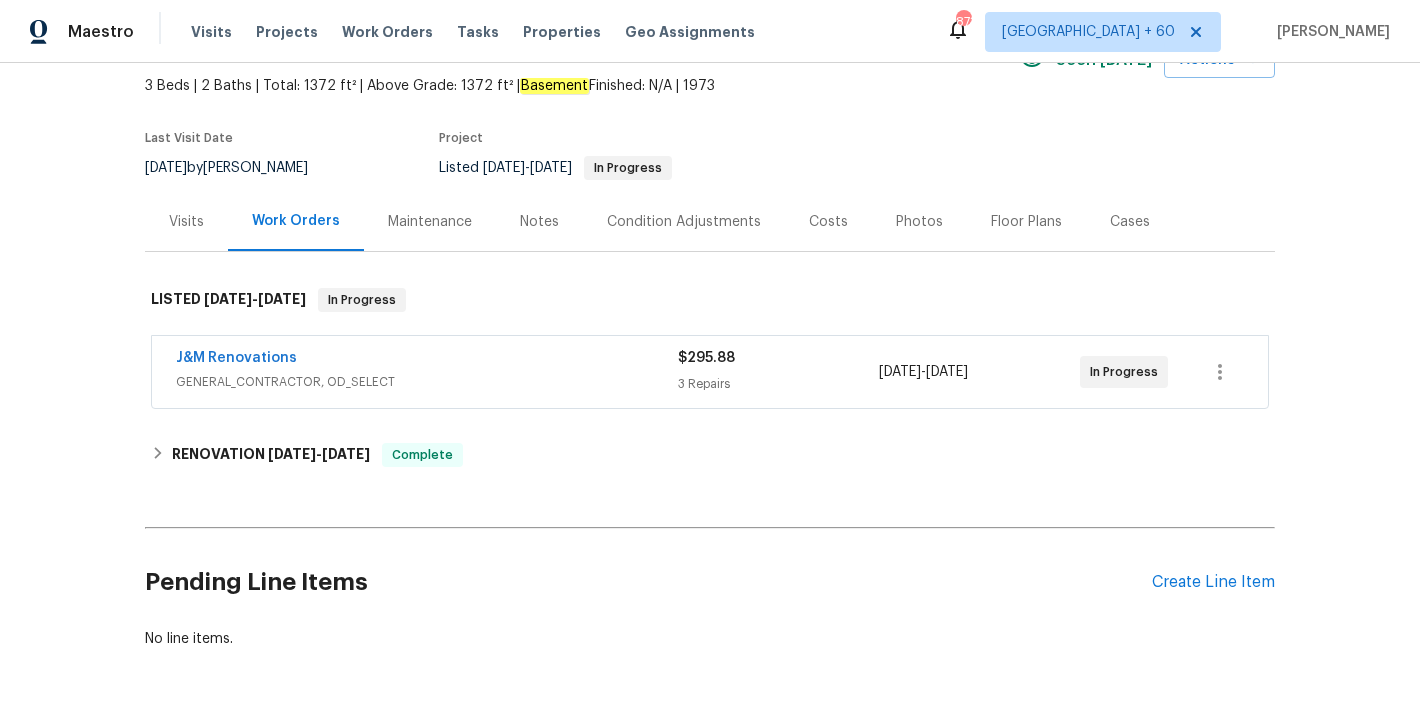 scroll, scrollTop: 201, scrollLeft: 0, axis: vertical 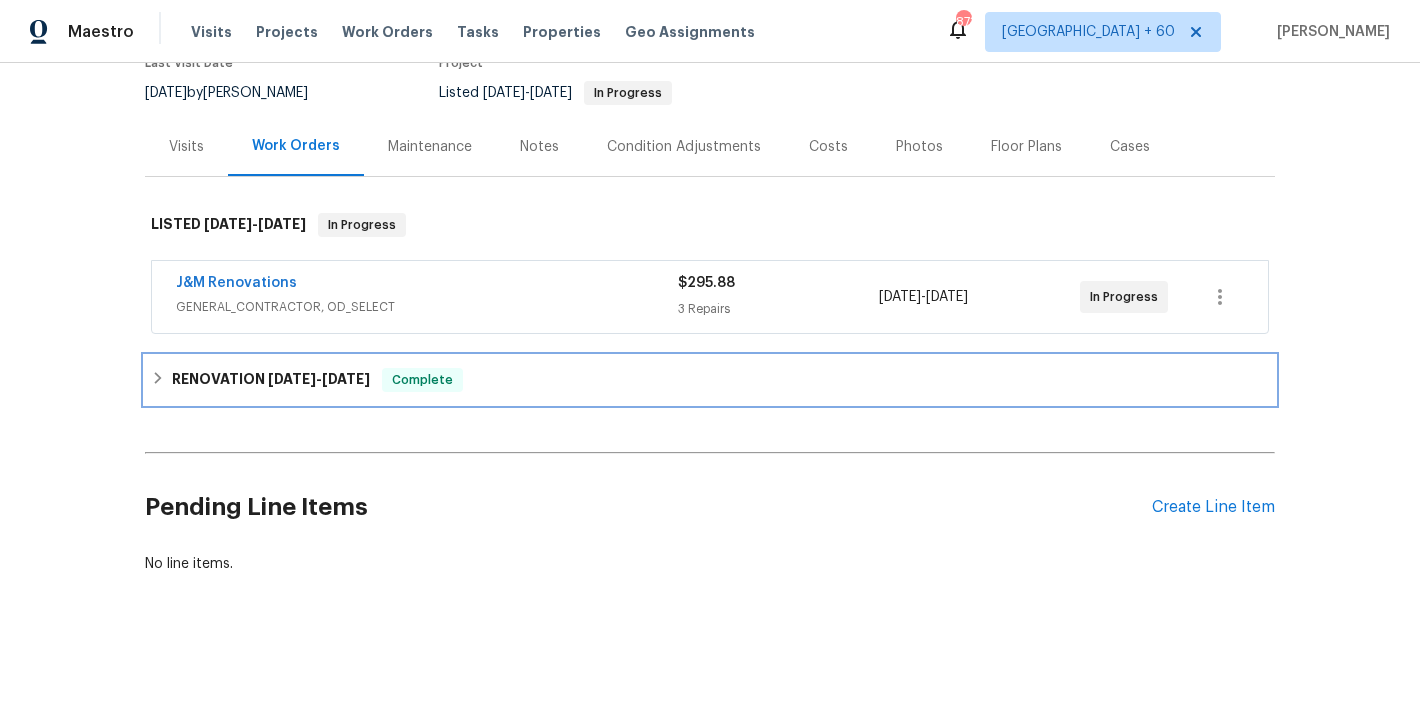 click on "[DATE]" at bounding box center [346, 379] 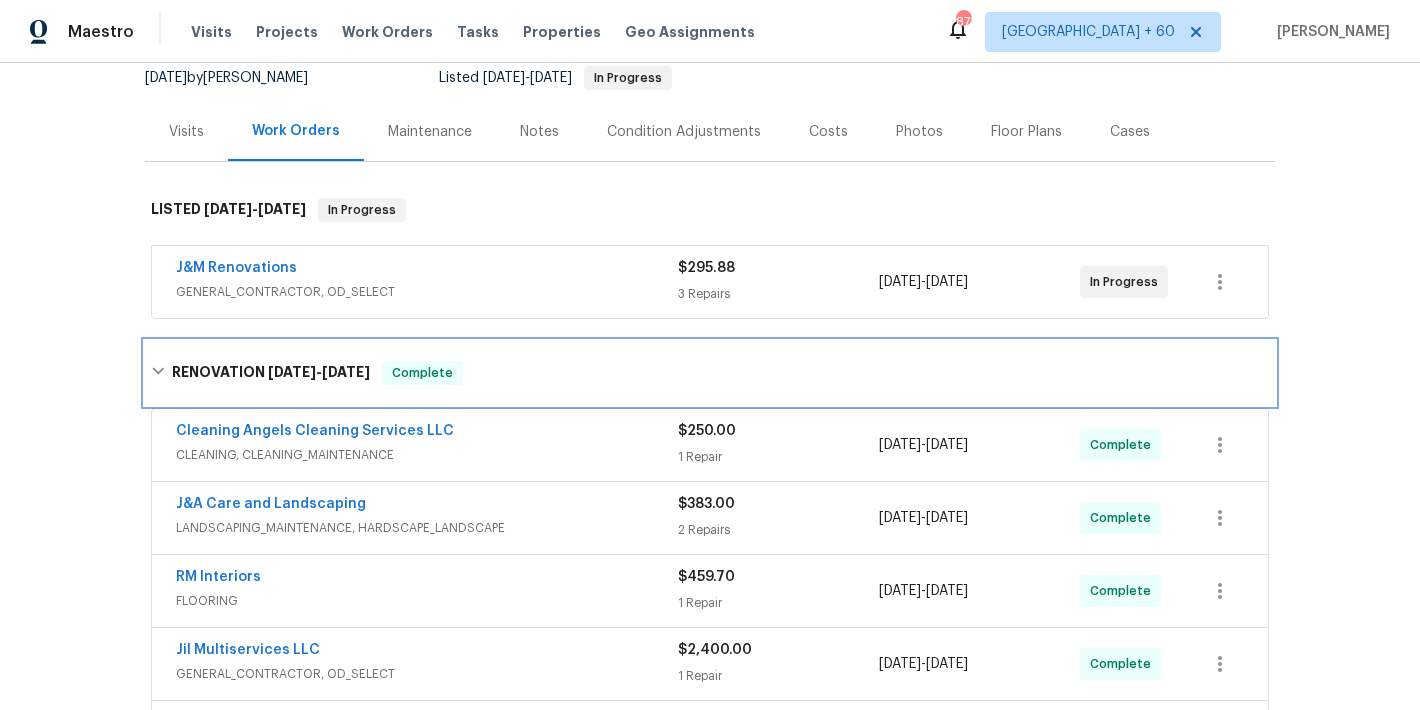 scroll, scrollTop: 630, scrollLeft: 0, axis: vertical 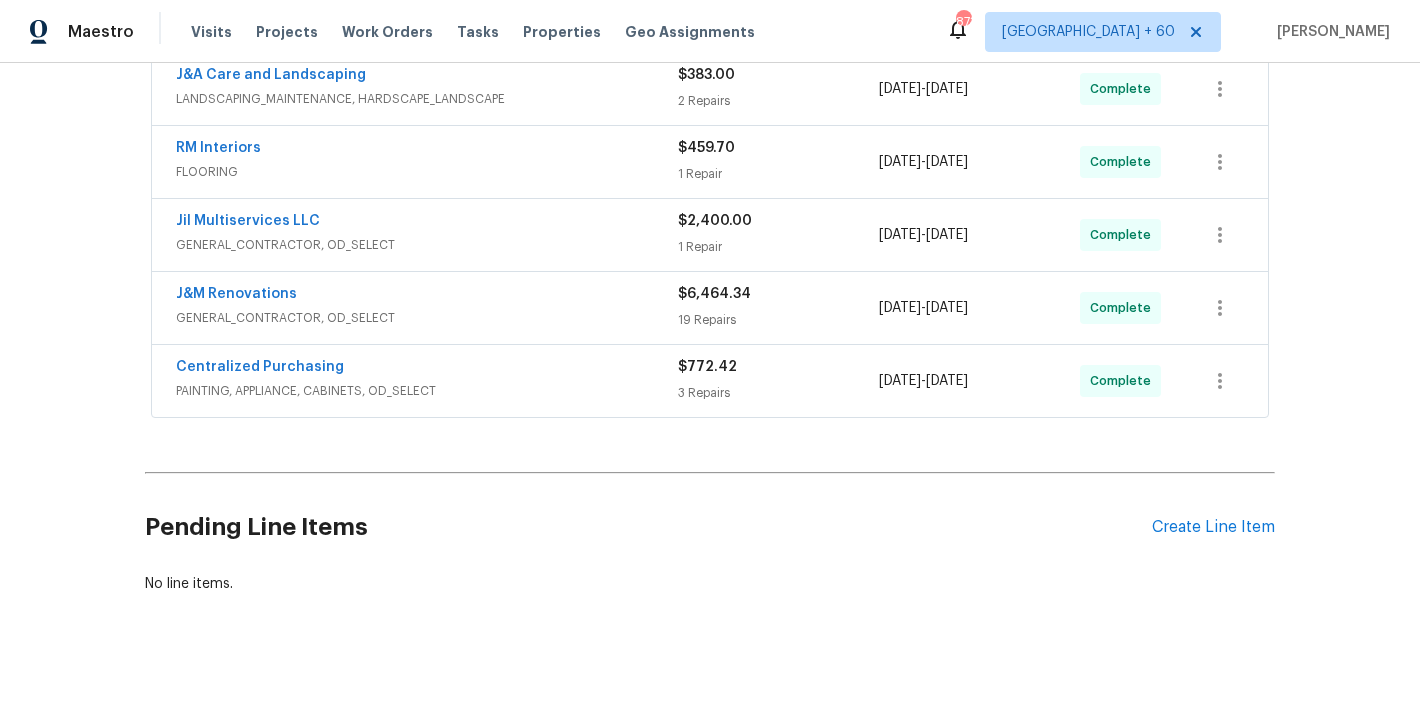click on "PAINTING, APPLIANCE, CABINETS, OD_SELECT" at bounding box center (427, 391) 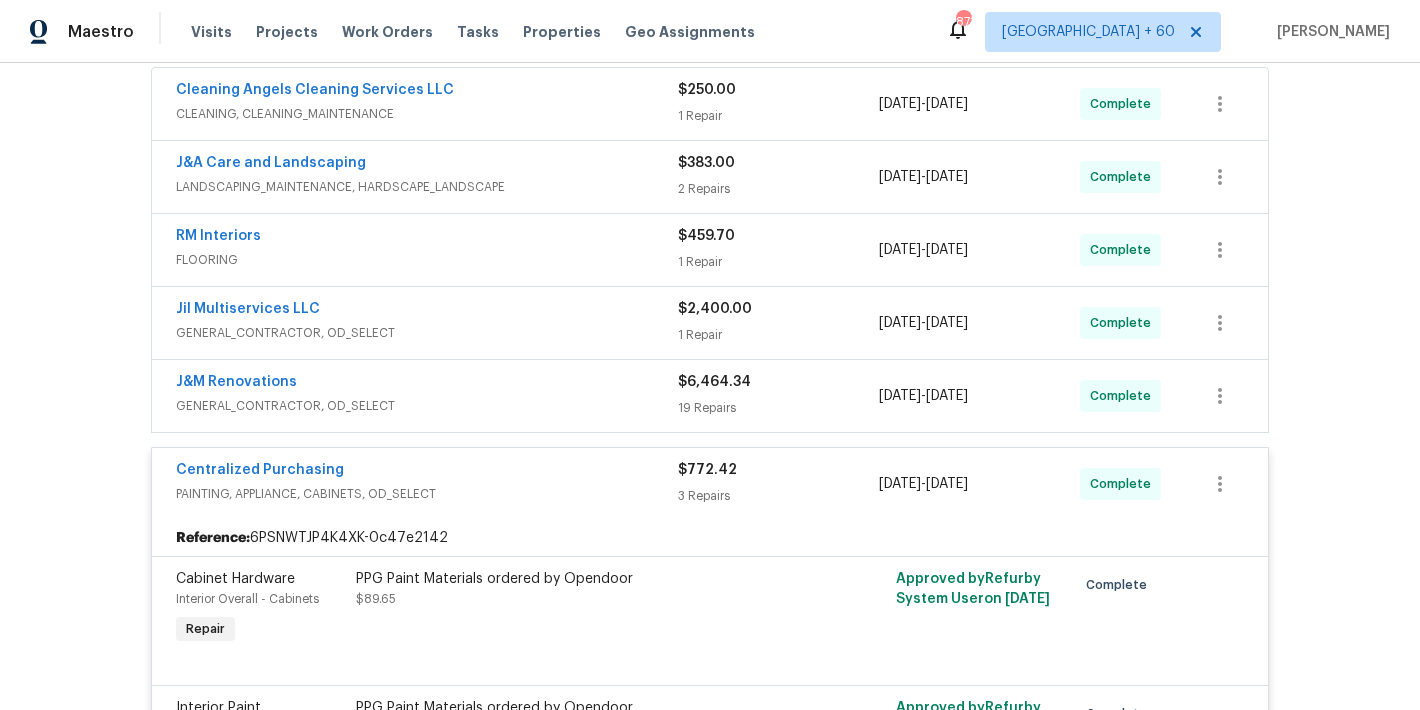 scroll, scrollTop: 539, scrollLeft: 0, axis: vertical 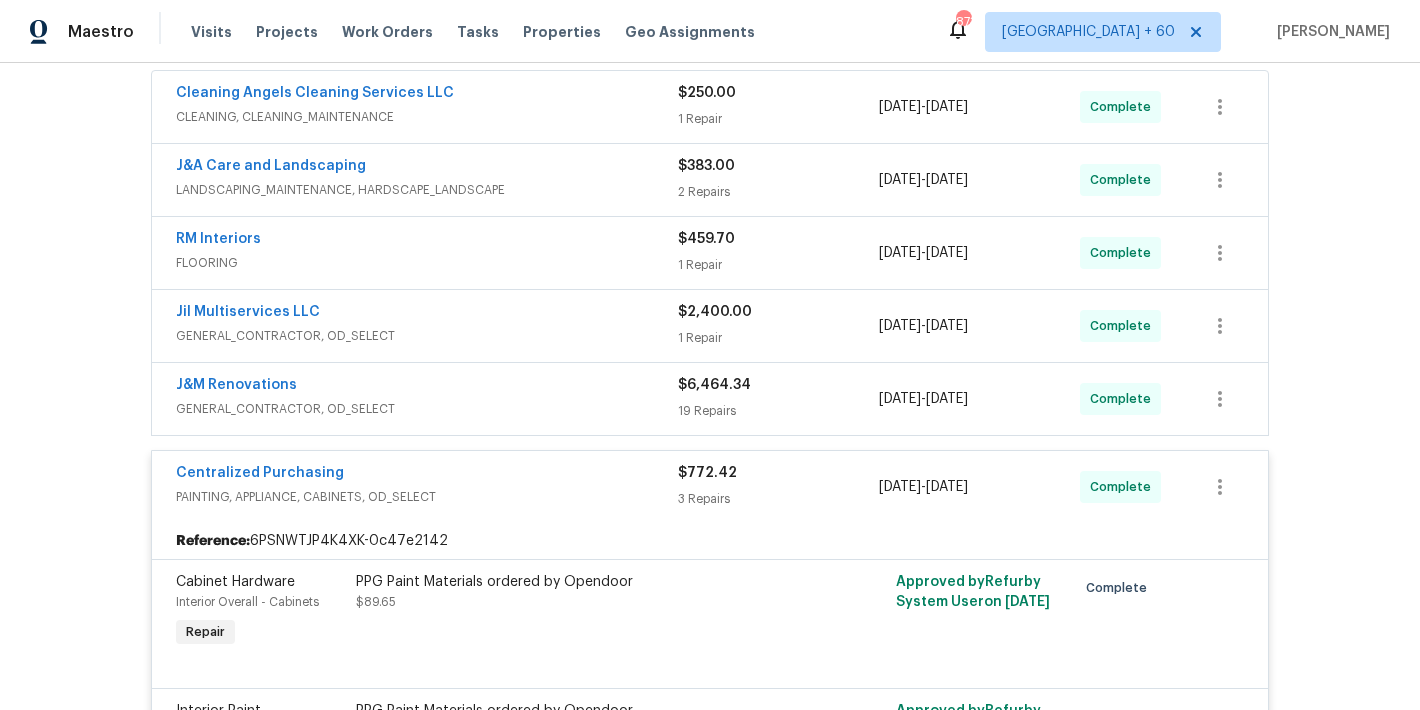 click on "GENERAL_CONTRACTOR, OD_SELECT" at bounding box center [427, 409] 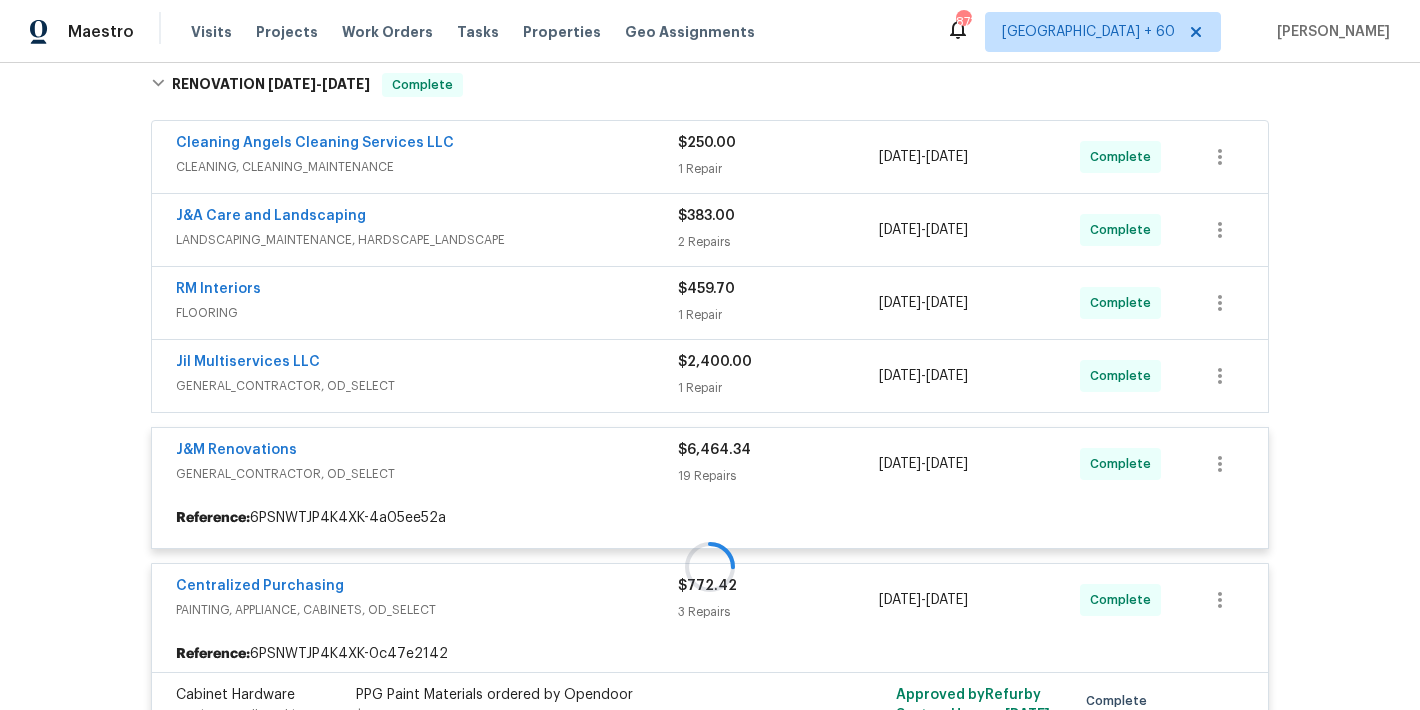 scroll, scrollTop: 474, scrollLeft: 0, axis: vertical 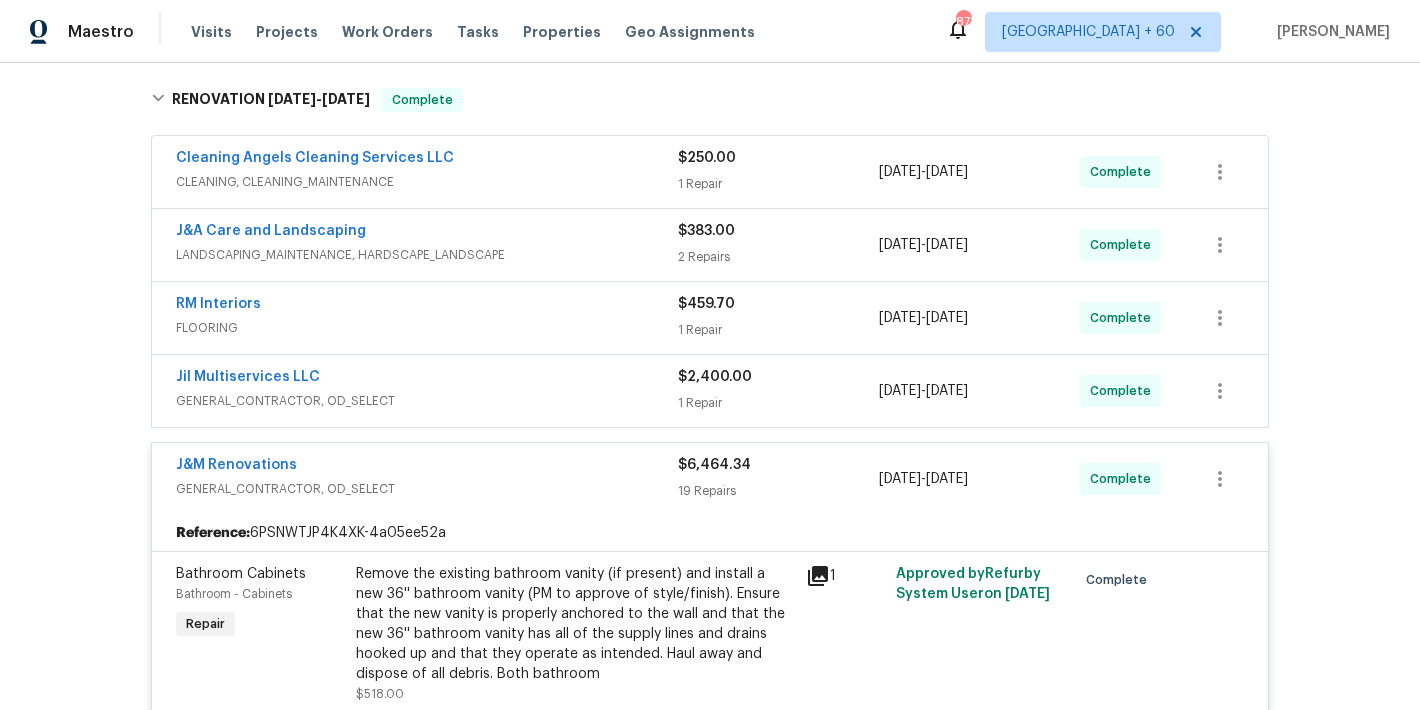 click on "GENERAL_CONTRACTOR, OD_SELECT" at bounding box center [427, 401] 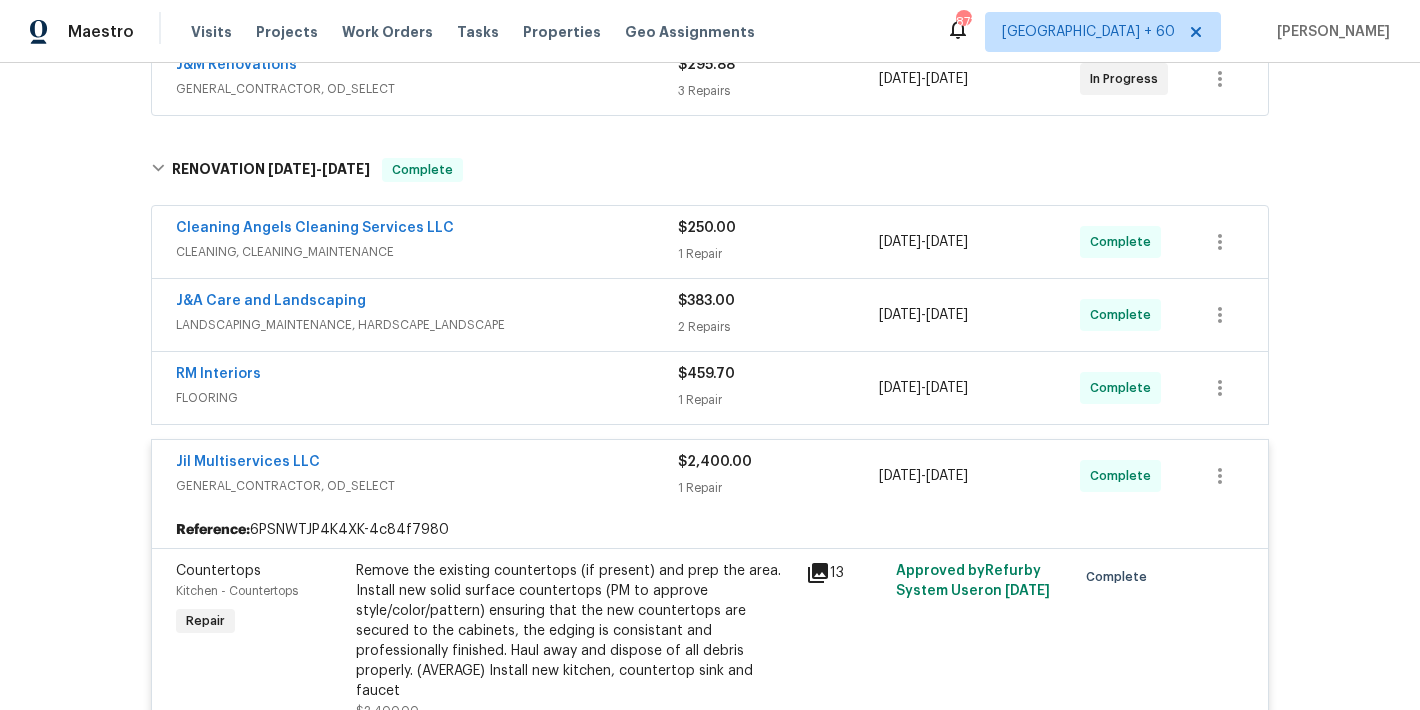 scroll, scrollTop: 403, scrollLeft: 0, axis: vertical 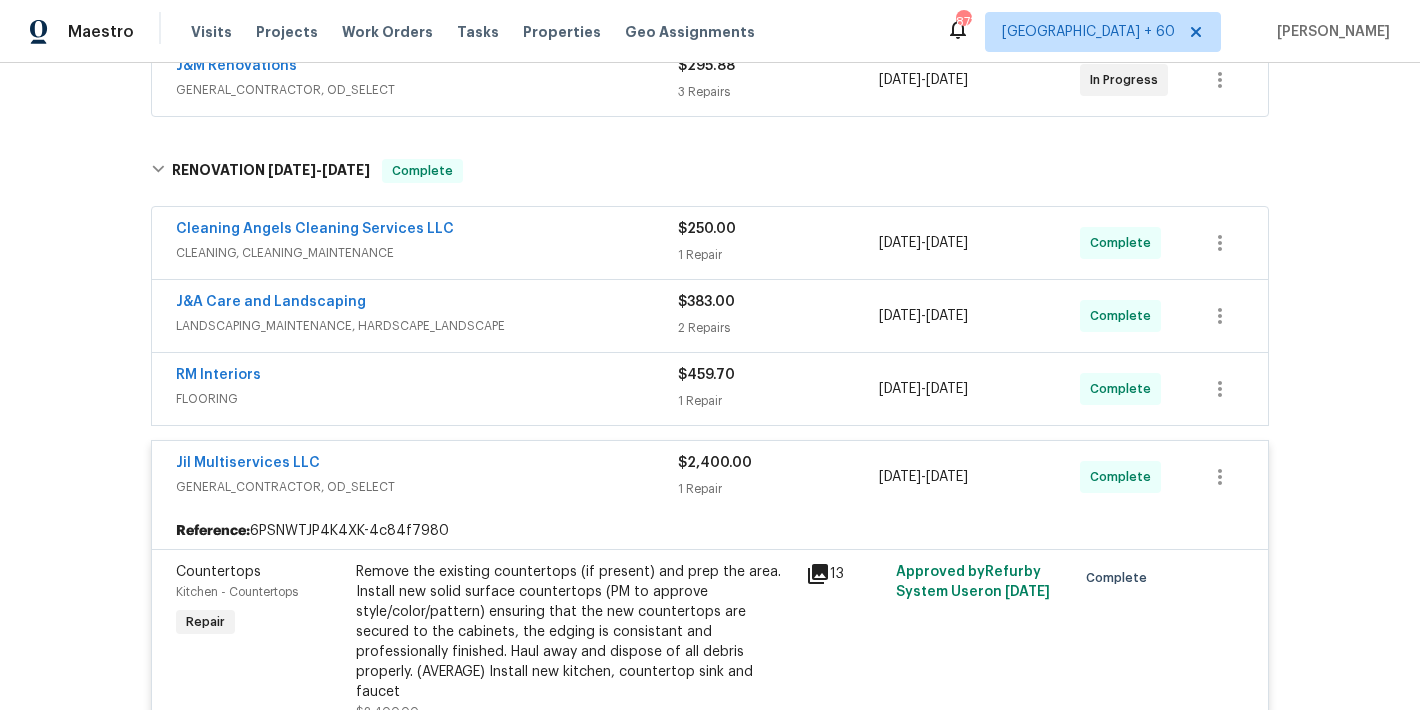 click on "RM Interiors" at bounding box center (427, 377) 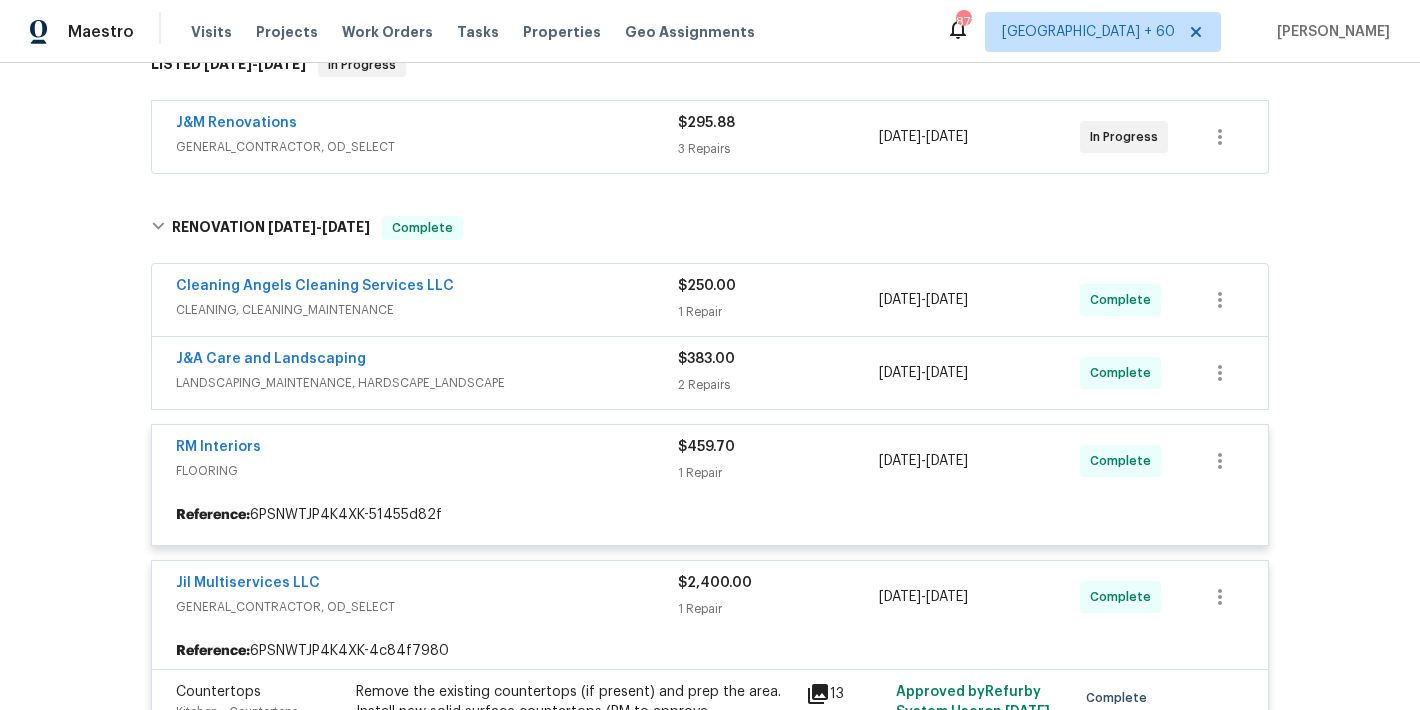 scroll, scrollTop: 330, scrollLeft: 0, axis: vertical 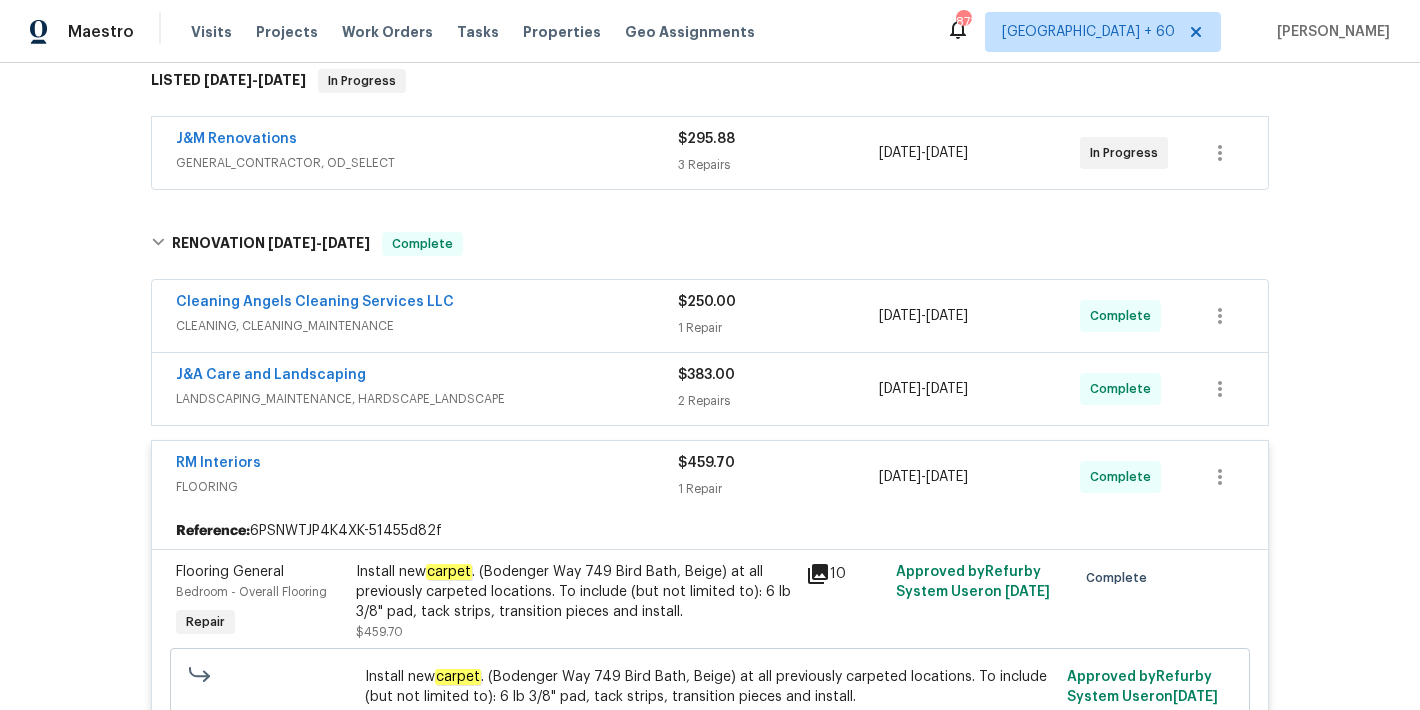 click on "J&A Care and Landscaping" at bounding box center (427, 377) 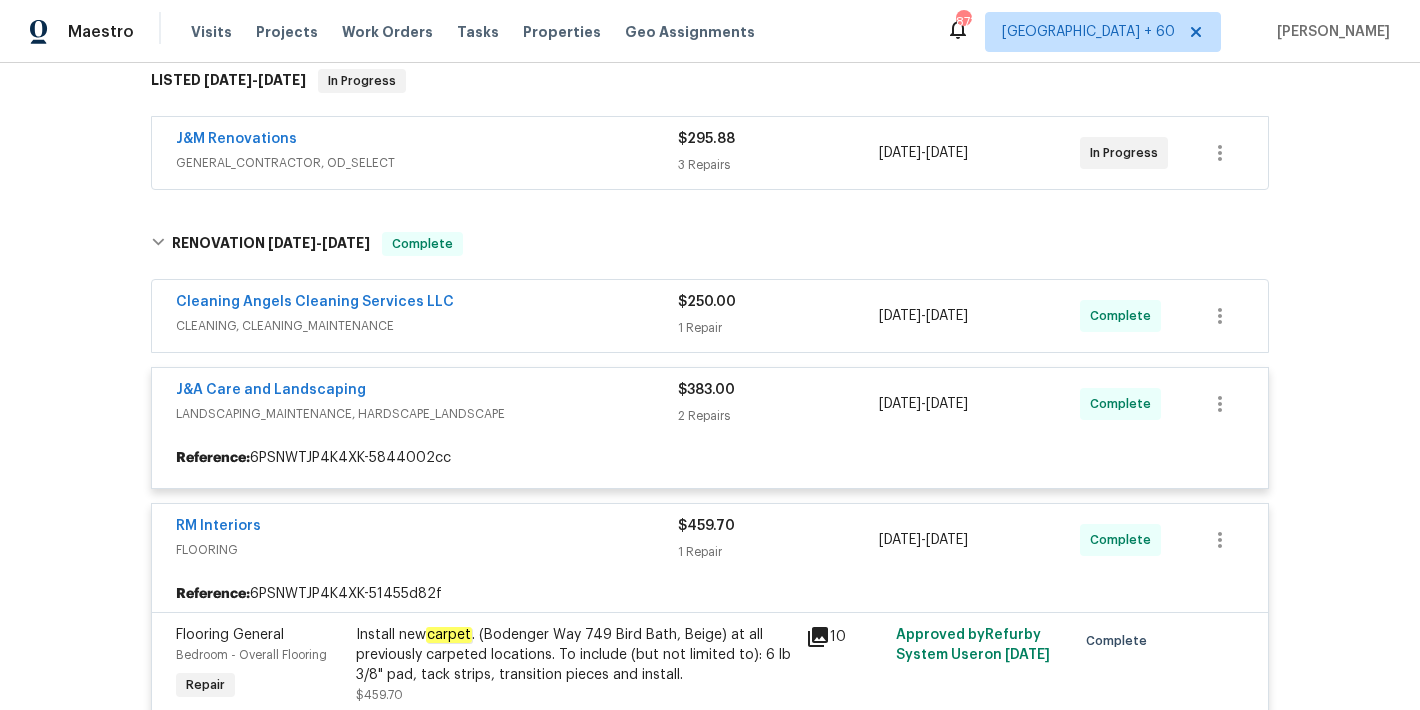 scroll, scrollTop: 260, scrollLeft: 0, axis: vertical 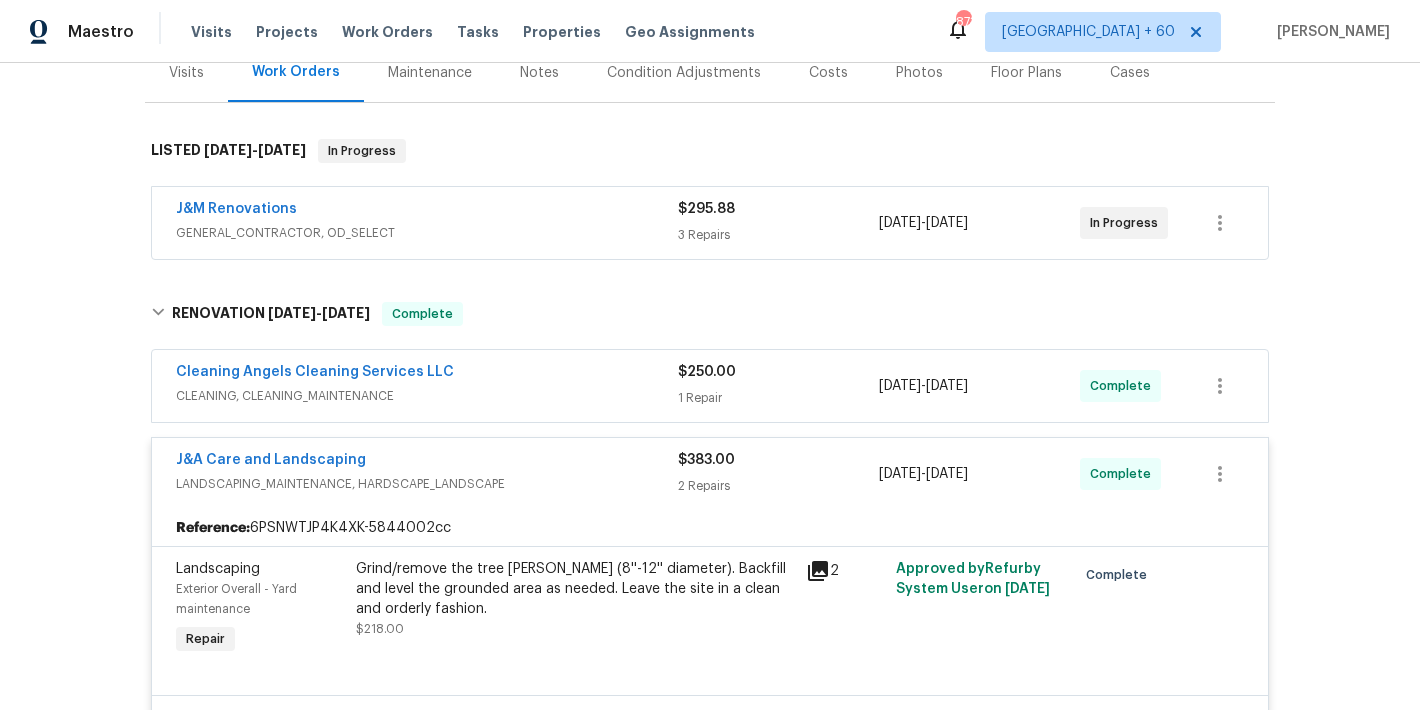 click on "Cleaning Angels Cleaning Services LLC" at bounding box center [427, 374] 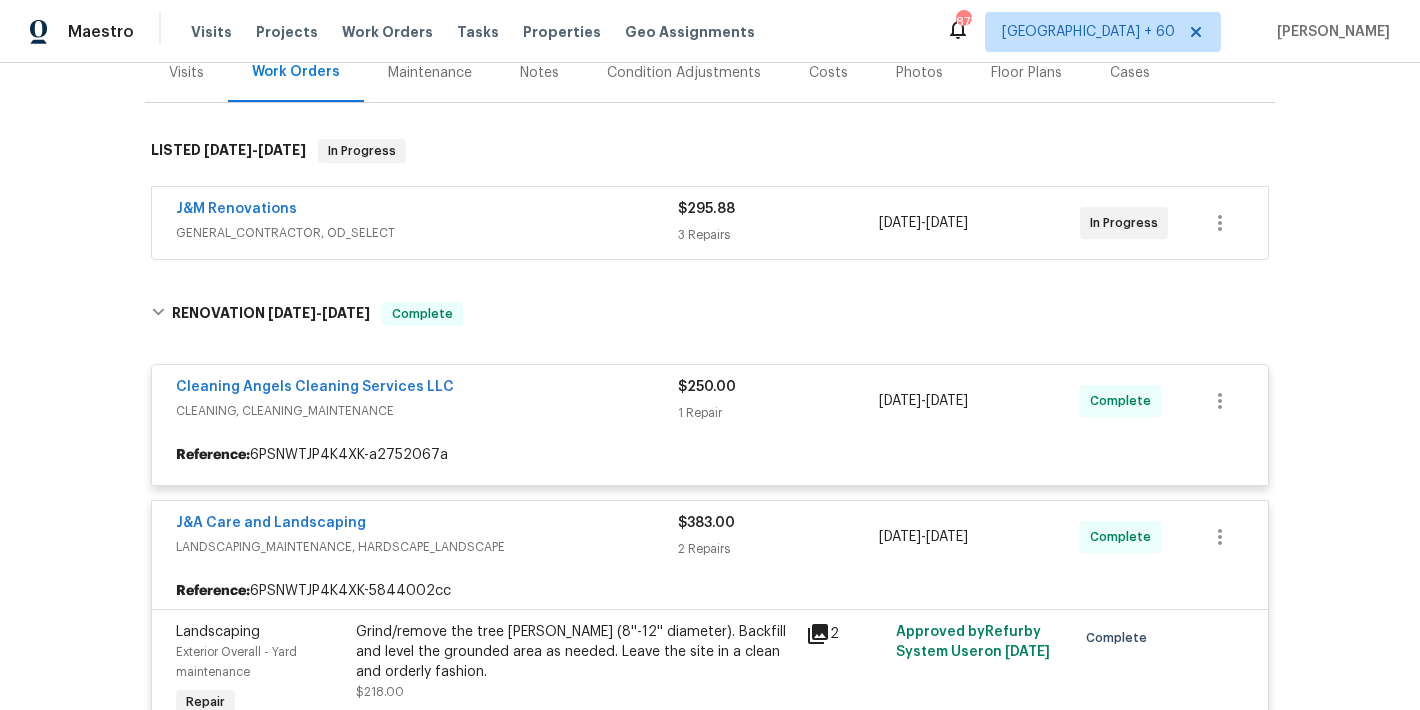 scroll, scrollTop: 169, scrollLeft: 0, axis: vertical 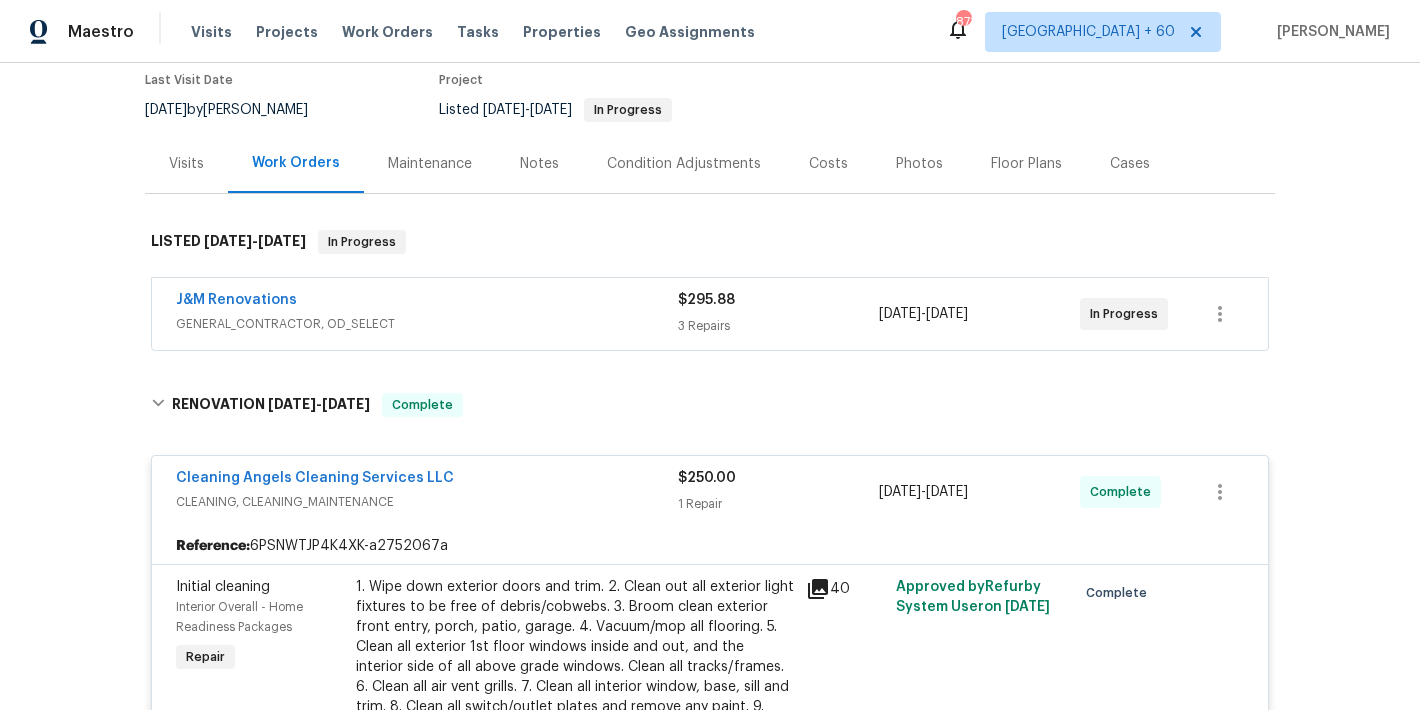 click on "GENERAL_CONTRACTOR, OD_SELECT" at bounding box center [427, 324] 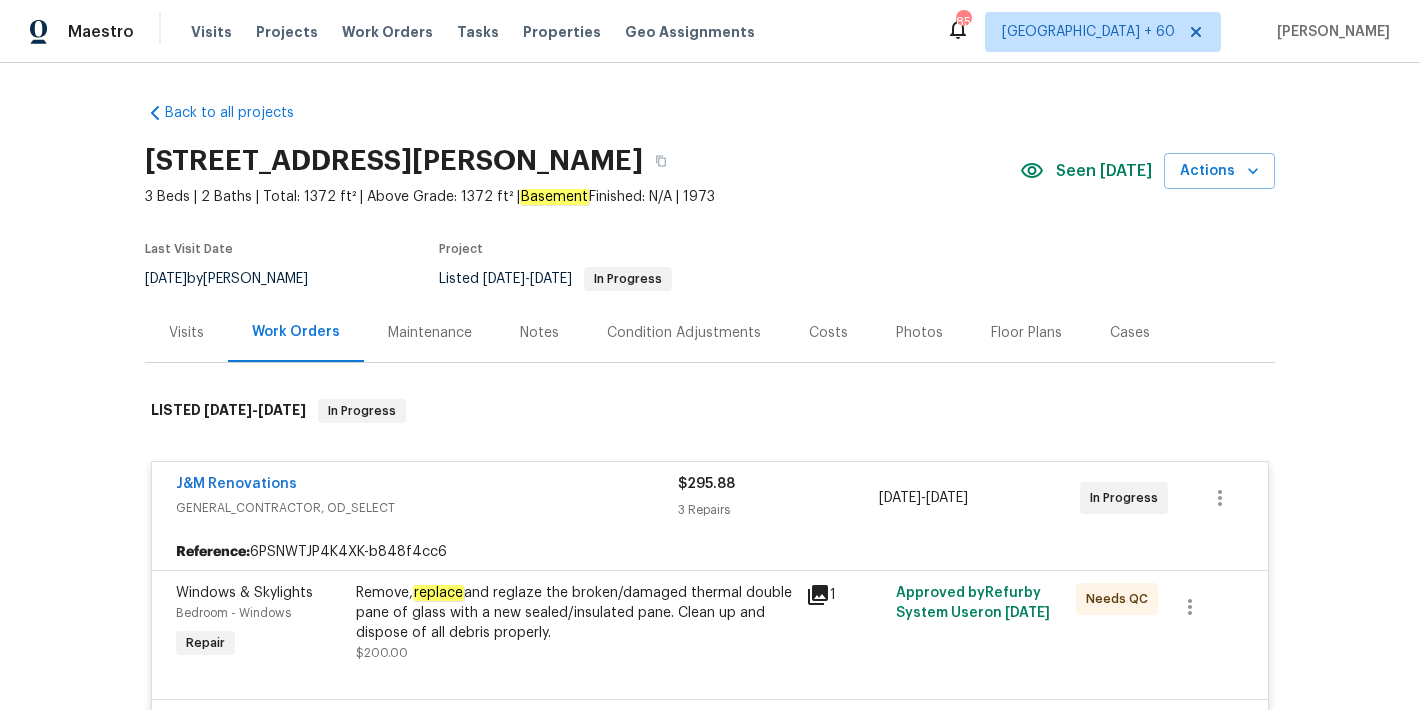 scroll, scrollTop: 908, scrollLeft: 0, axis: vertical 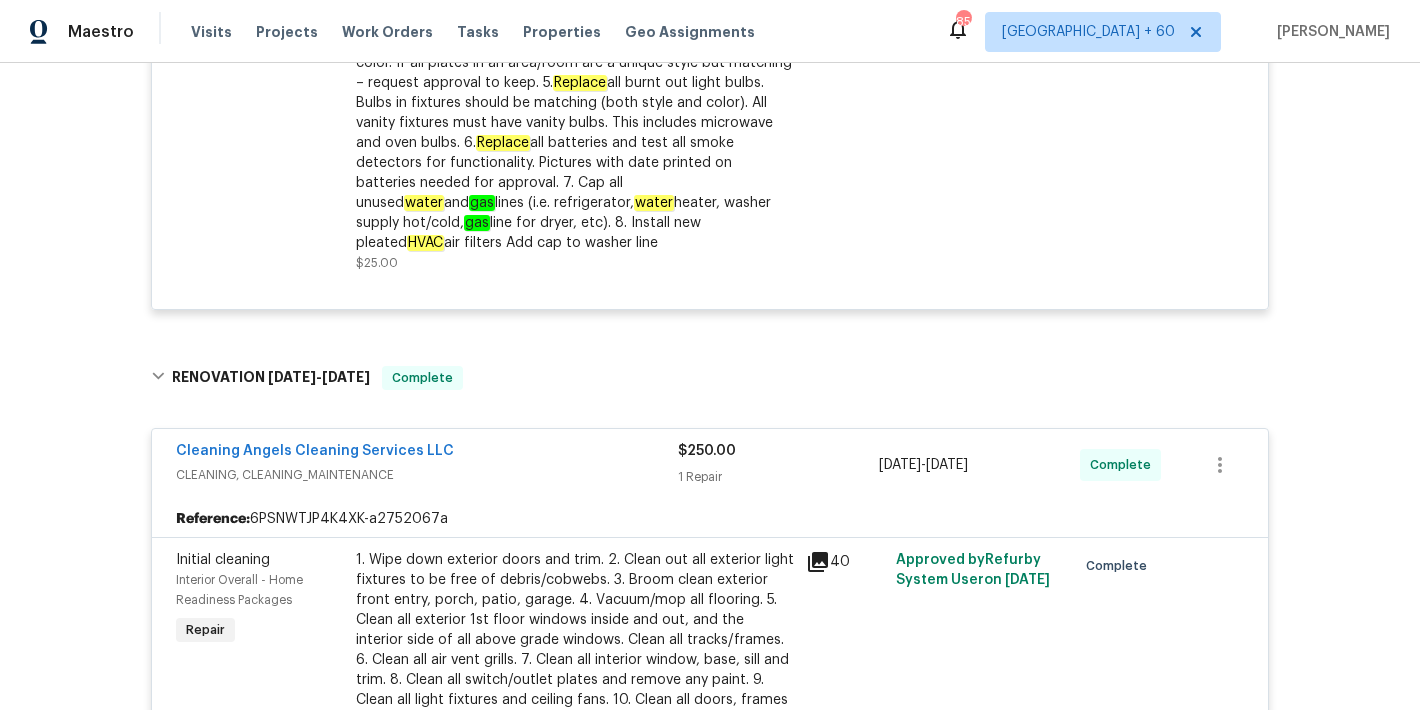 click on "Back to all projects [STREET_ADDRESS][PERSON_NAME] 3 Beds | 2 Baths | Total: 1372 ft² | Above Grade: 1372 ft² |  Basement  Finished: N/A | 1973 Seen [DATE] Actions Last Visit Date [DATE]  by  [PERSON_NAME]   Project Listed   [DATE]  -  [DATE] In Progress Visits Work Orders Maintenance Notes Condition Adjustments Costs Photos Floor Plans Cases LISTED   [DATE]  -  [DATE] In Progress J&M Renovations GENERAL_CONTRACTOR, OD_SELECT $295.88 3 Repairs [DATE]  -  [DATE] In Progress Reference:  6PSNWTJP4K4XK-b848f4cc6 Windows & Skylights Bedroom - Windows Repair Remove,  replace  and reglaze the broken/damaged thermal double pane of glass with a new sealed/insulated pane. Clean up and dispose of all debris properly. $200.00   1 Approved by  Refurby System User  on   [DATE] Needs QC Bathroom Plumbing Bathroom - Plumbing Repair Remove and  replace  the toilet flush mechanism with new. Ensure that there are no  leaks $70.88 Approved by  Refurby System User  on   [DATE] Accepted AC 1." at bounding box center [710, 386] 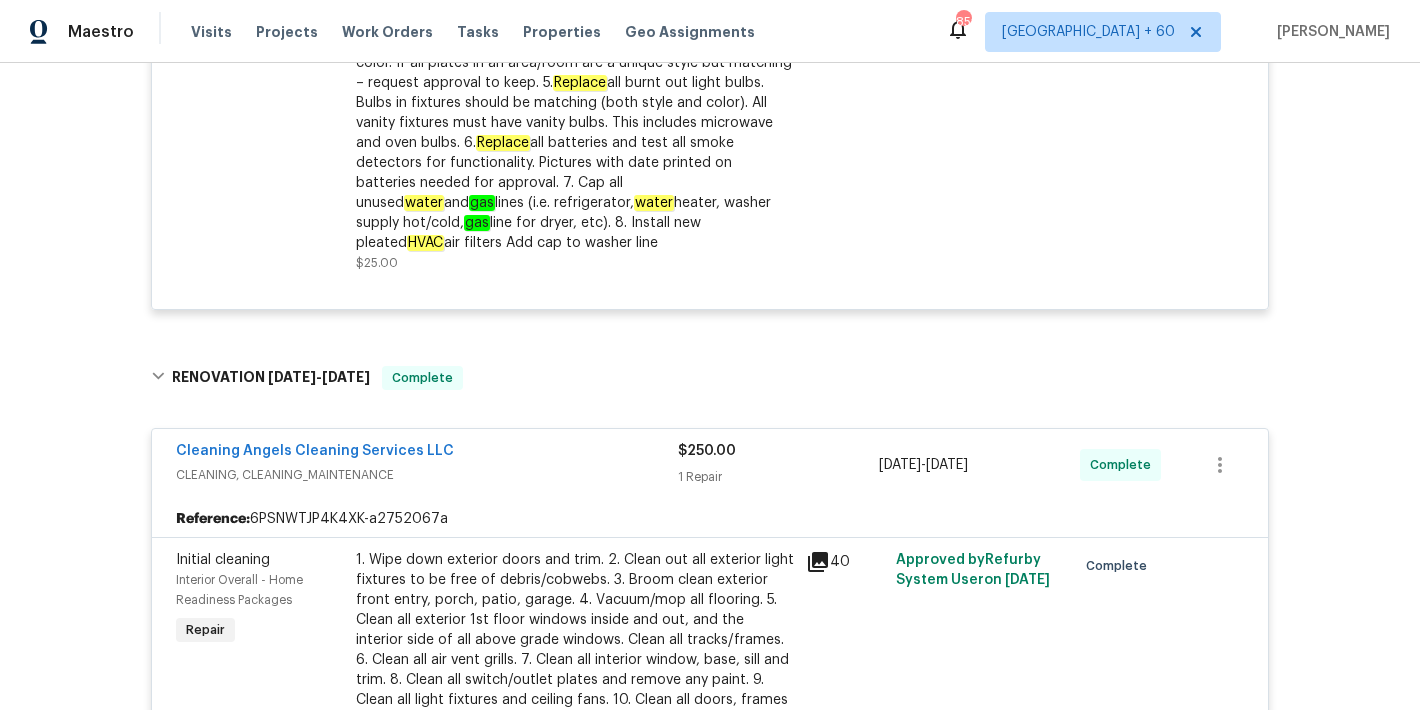 click on "Back to all projects [STREET_ADDRESS][PERSON_NAME] 3 Beds | 2 Baths | Total: 1372 ft² | Above Grade: 1372 ft² |  Basement  Finished: N/A | 1973 Seen [DATE] Actions Last Visit Date [DATE]  by  [PERSON_NAME]   Project Listed   [DATE]  -  [DATE] In Progress Visits Work Orders Maintenance Notes Condition Adjustments Costs Photos Floor Plans Cases LISTED   [DATE]  -  [DATE] In Progress J&M Renovations GENERAL_CONTRACTOR, OD_SELECT $295.88 3 Repairs [DATE]  -  [DATE] In Progress Reference:  6PSNWTJP4K4XK-b848f4cc6 Windows & Skylights Bedroom - Windows Repair Remove,  replace  and reglaze the broken/damaged thermal double pane of glass with a new sealed/insulated pane. Clean up and dispose of all debris properly. $200.00   1 Approved by  Refurby System User  on   [DATE] Needs QC Bathroom Plumbing Bathroom - Plumbing Repair Remove and  replace  the toilet flush mechanism with new. Ensure that there are no  leaks $70.88 Approved by  Refurby System User  on   [DATE] Accepted AC 1." at bounding box center [710, 386] 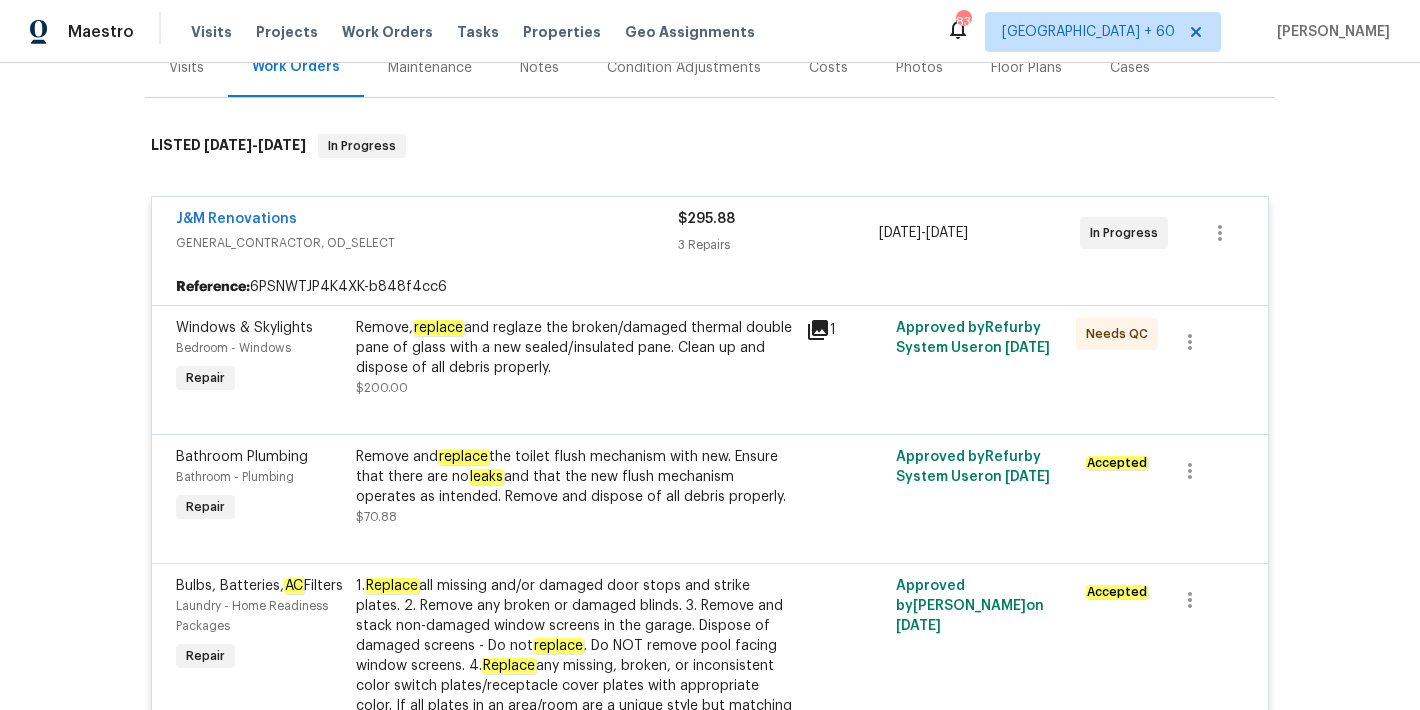 scroll, scrollTop: 216, scrollLeft: 0, axis: vertical 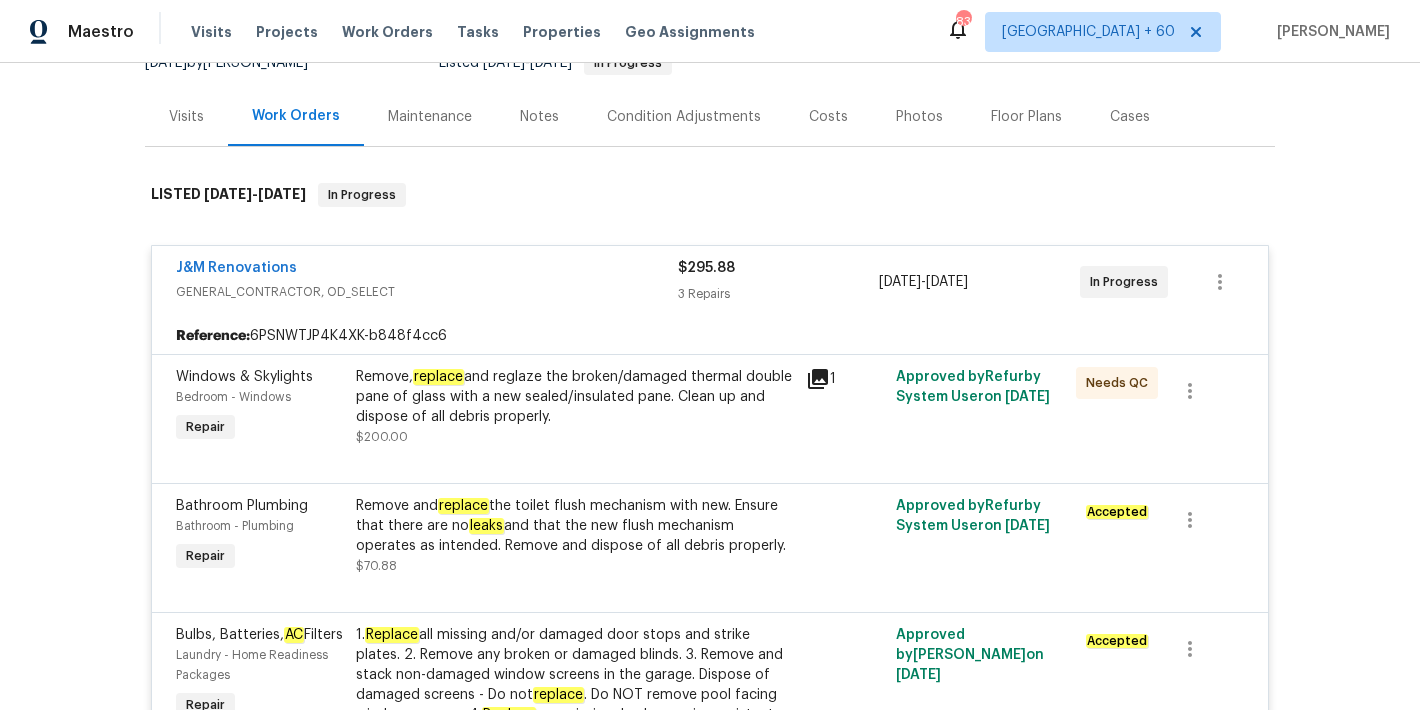 click on "Back to all projects [STREET_ADDRESS][PERSON_NAME] 3 Beds | 2 Baths | Total: 1372 ft² | Above Grade: 1372 ft² |  Basement  Finished: N/A | 1973 Seen [DATE] Actions Last Visit Date [DATE]  by  [PERSON_NAME]   Project Listed   [DATE]  -  [DATE] In Progress Visits Work Orders Maintenance Notes Condition Adjustments Costs Photos Floor Plans Cases LISTED   [DATE]  -  [DATE] In Progress J&M Renovations GENERAL_CONTRACTOR, OD_SELECT $295.88 3 Repairs [DATE]  -  [DATE] In Progress Reference:  6PSNWTJP4K4XK-b848f4cc6 Windows & Skylights Bedroom - Windows Repair Remove,  replace  and reglaze the broken/damaged thermal double pane of glass with a new sealed/insulated pane. Clean up and dispose of all debris properly. $200.00   1 Approved by  Refurby System User  on   [DATE] Needs QC Bathroom Plumbing Bathroom - Plumbing Repair Remove and  replace  the toilet flush mechanism with new. Ensure that there are no  leaks $70.88 Approved by  Refurby System User  on   [DATE] Accepted AC 1." at bounding box center (710, 386) 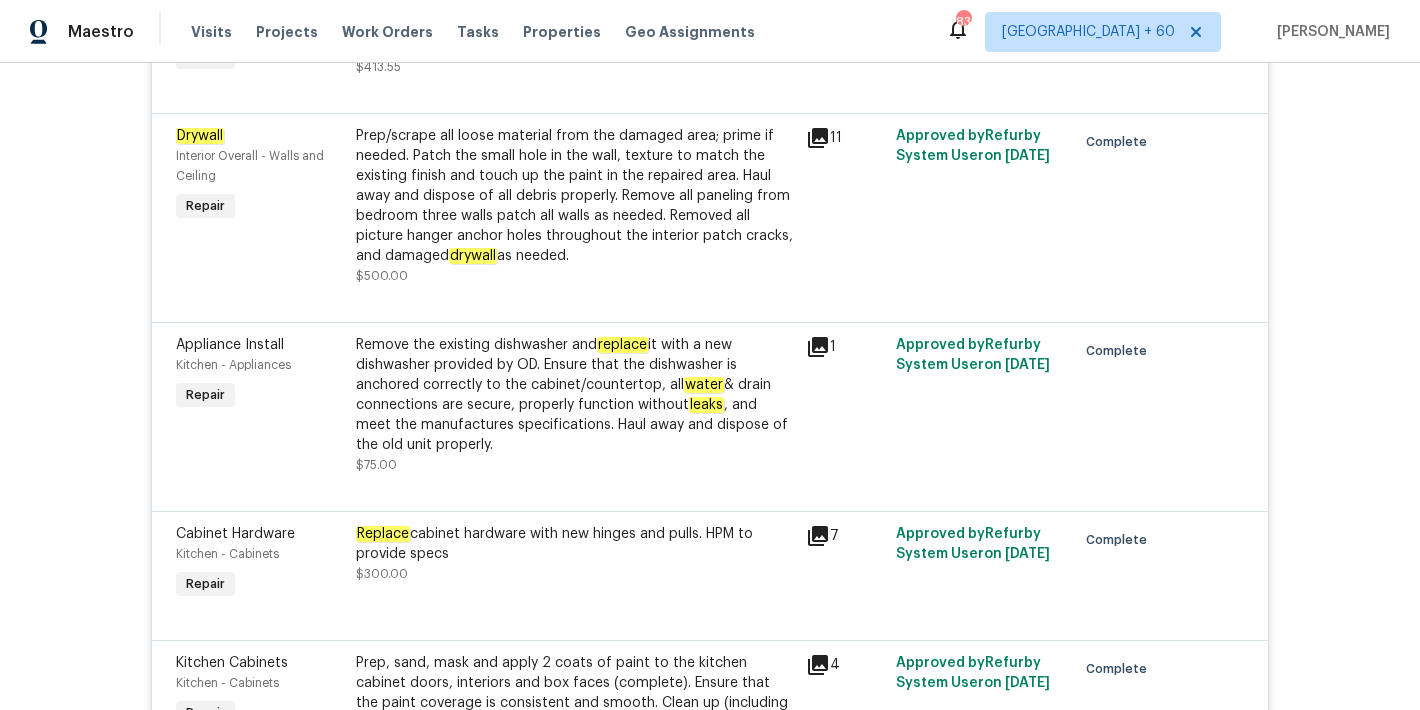 scroll, scrollTop: 343, scrollLeft: 0, axis: vertical 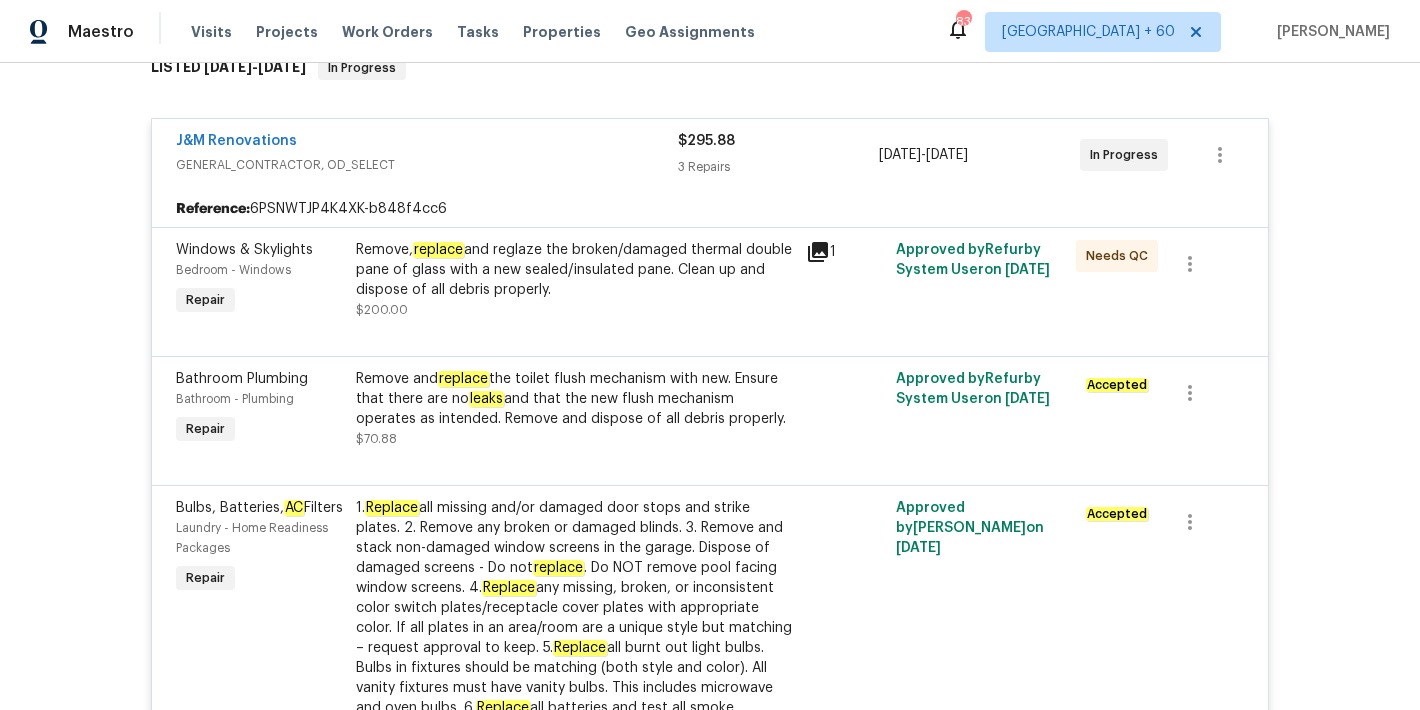 click on "Back to all projects [STREET_ADDRESS][PERSON_NAME] 3 Beds | 2 Baths | Total: 1372 ft² | Above Grade: 1372 ft² |  Basement  Finished: N/A | 1973 Seen [DATE] Actions Last Visit Date [DATE]  by  [PERSON_NAME]   Project Listed   [DATE]  -  [DATE] In Progress Visits Work Orders Maintenance Notes Condition Adjustments Costs Photos Floor Plans Cases LISTED   [DATE]  -  [DATE] In Progress J&M Renovations GENERAL_CONTRACTOR, OD_SELECT $295.88 3 Repairs [DATE]  -  [DATE] In Progress Reference:  6PSNWTJP4K4XK-b848f4cc6 Windows & Skylights Bedroom - Windows Repair Remove,  replace  and reglaze the broken/damaged thermal double pane of glass with a new sealed/insulated pane. Clean up and dispose of all debris properly. $200.00   1 Approved by  Refurby System User  on   [DATE] Needs QC Bathroom Plumbing Bathroom - Plumbing Repair Remove and  replace  the toilet flush mechanism with new. Ensure that there are no  leaks $70.88 Approved by  Refurby System User  on   [DATE] Accepted AC 1." at bounding box center (710, 386) 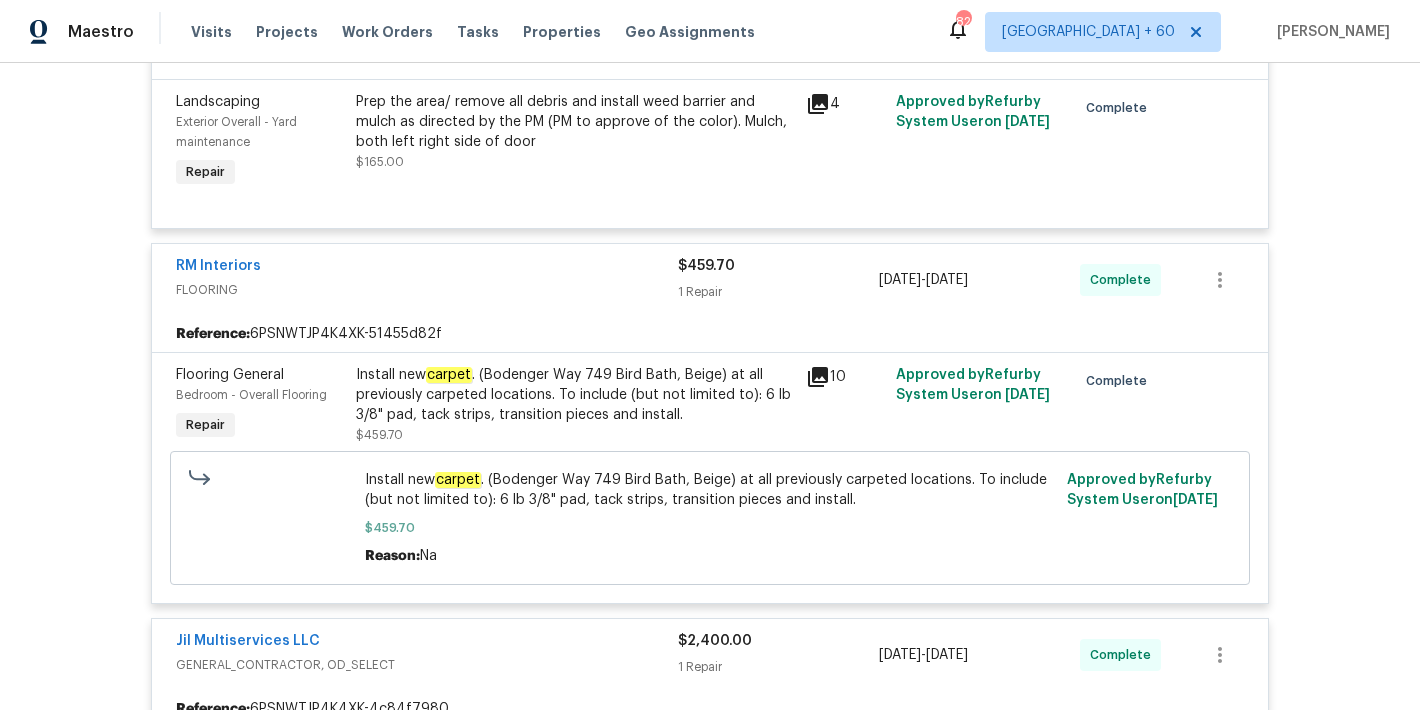 scroll, scrollTop: 0, scrollLeft: 0, axis: both 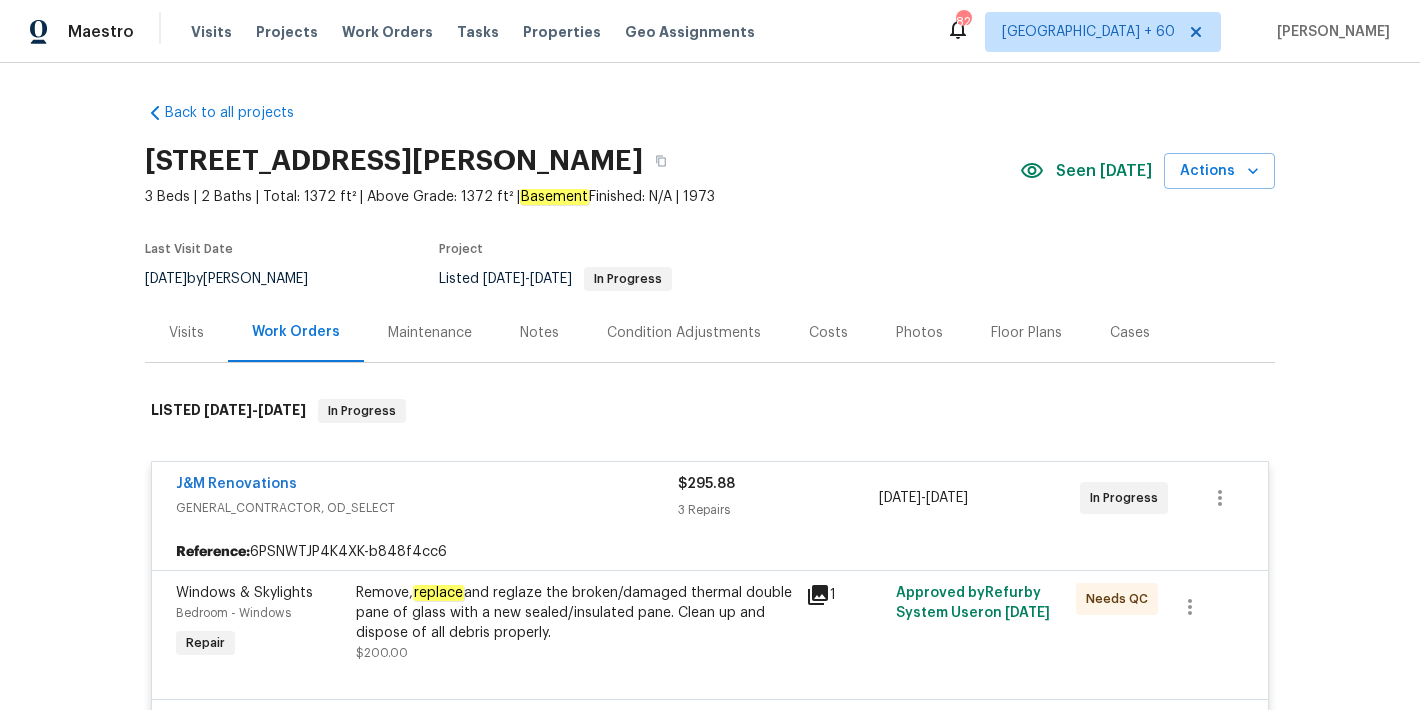 click on "Back to all projects [STREET_ADDRESS][PERSON_NAME] 3 Beds | 2 Baths | Total: 1372 ft² | Above Grade: 1372 ft² |  Basement  Finished: N/A | 1973 Seen [DATE] Actions Last Visit Date [DATE]  by  [PERSON_NAME]   Project Listed   [DATE]  -  [DATE] In Progress Visits Work Orders Maintenance Notes Condition Adjustments Costs Photos Floor Plans Cases LISTED   [DATE]  -  [DATE] In Progress J&M Renovations GENERAL_CONTRACTOR, OD_SELECT $295.88 3 Repairs [DATE]  -  [DATE] In Progress Reference:  6PSNWTJP4K4XK-b848f4cc6 Windows & Skylights Bedroom - Windows Repair Remove,  replace  and reglaze the broken/damaged thermal double pane of glass with a new sealed/insulated pane. Clean up and dispose of all debris properly. $200.00   1 Approved by  Refurby System User  on   [DATE] Needs QC Bathroom Plumbing Bathroom - Plumbing Repair Remove and  replace  the toilet flush mechanism with new. Ensure that there are no  leaks $70.88 Approved by  Refurby System User  on   [DATE] Accepted AC 1." at bounding box center [710, 386] 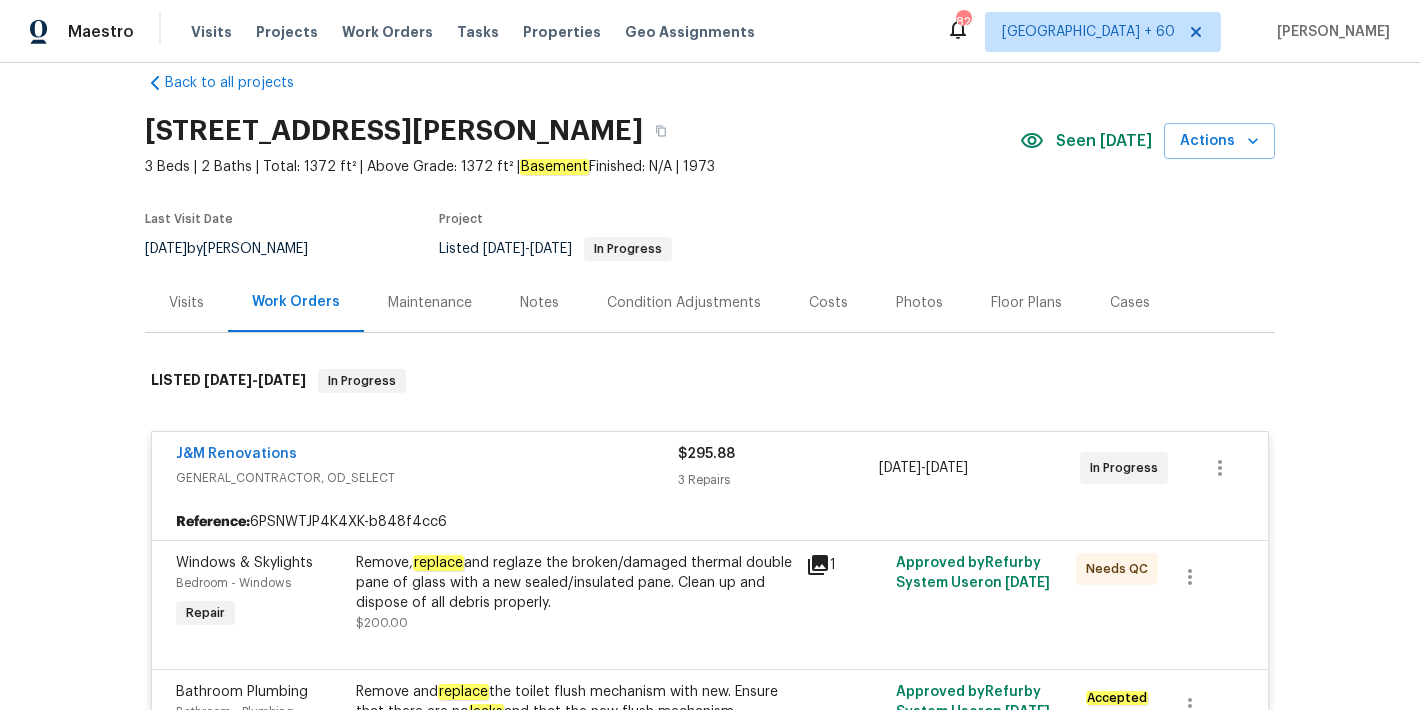 scroll, scrollTop: 0, scrollLeft: 0, axis: both 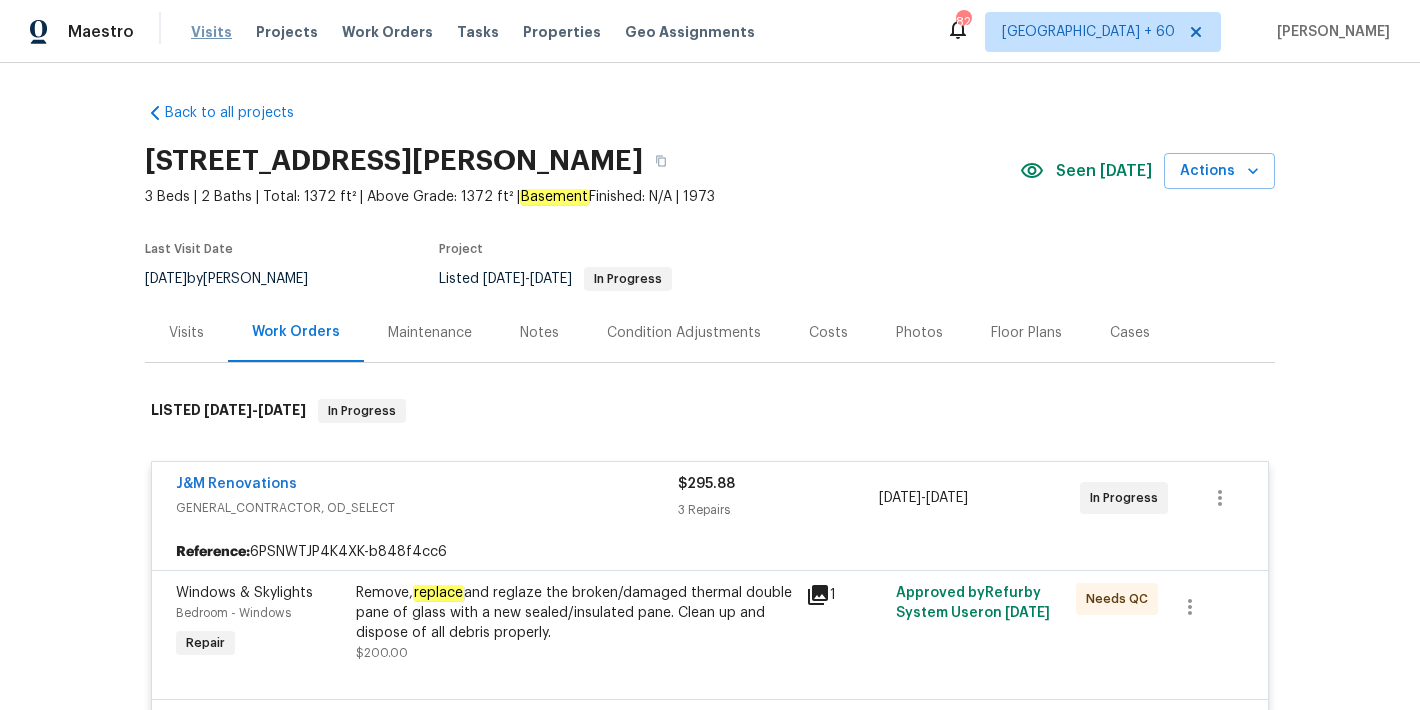 click on "Visits" at bounding box center [211, 32] 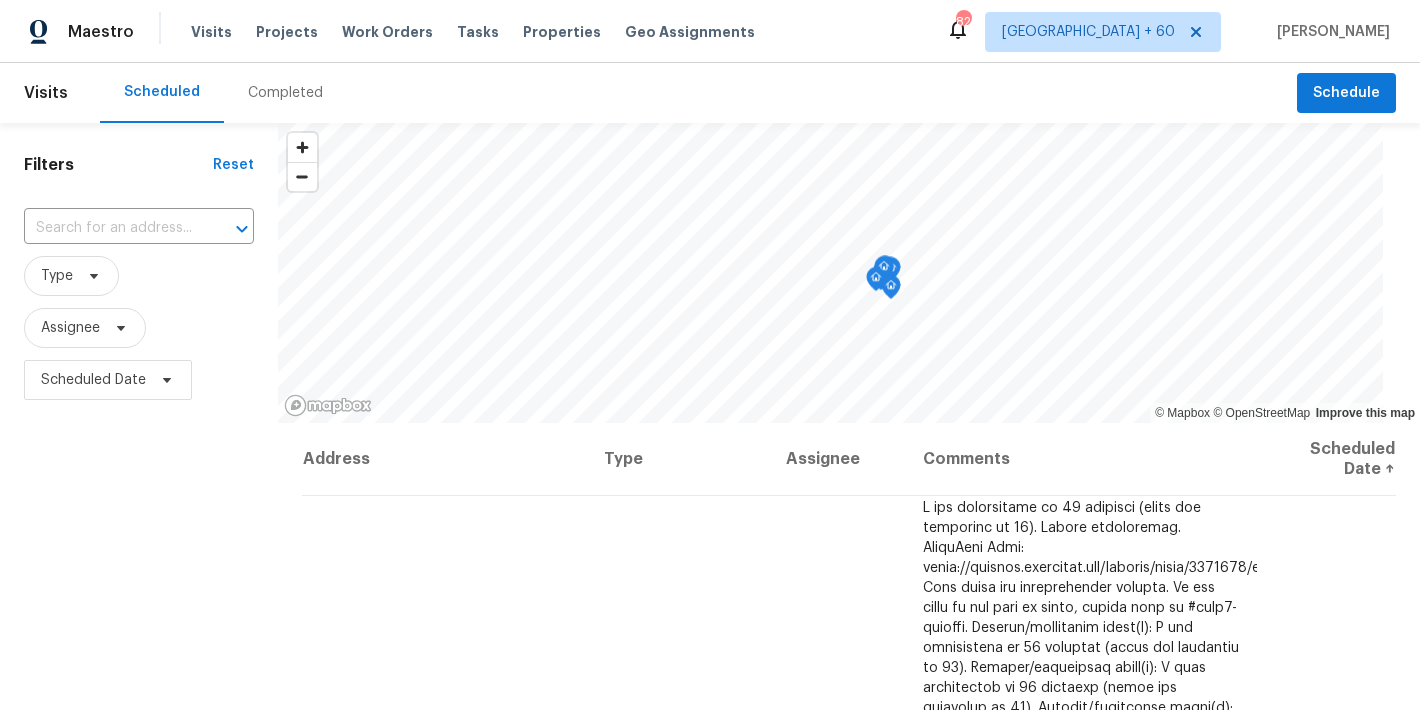 click on "Completed" at bounding box center (285, 93) 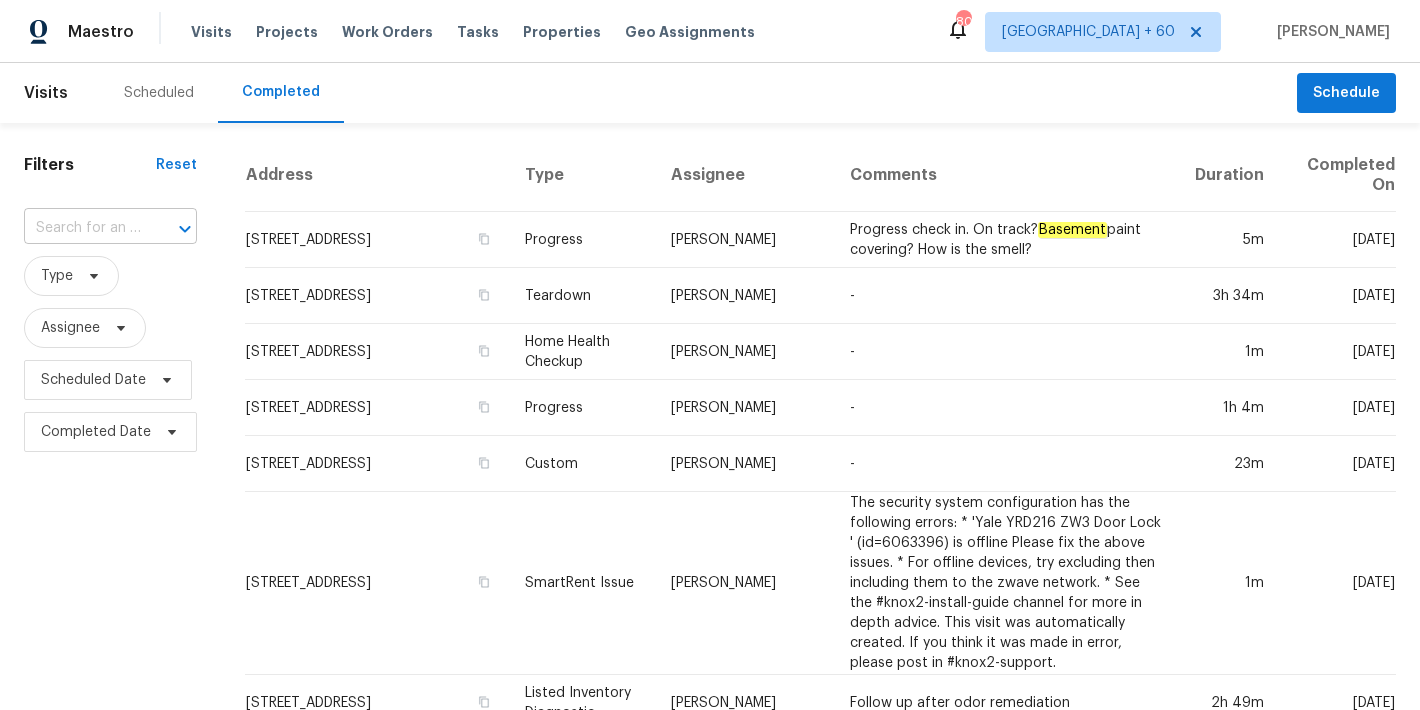 click at bounding box center (82, 228) 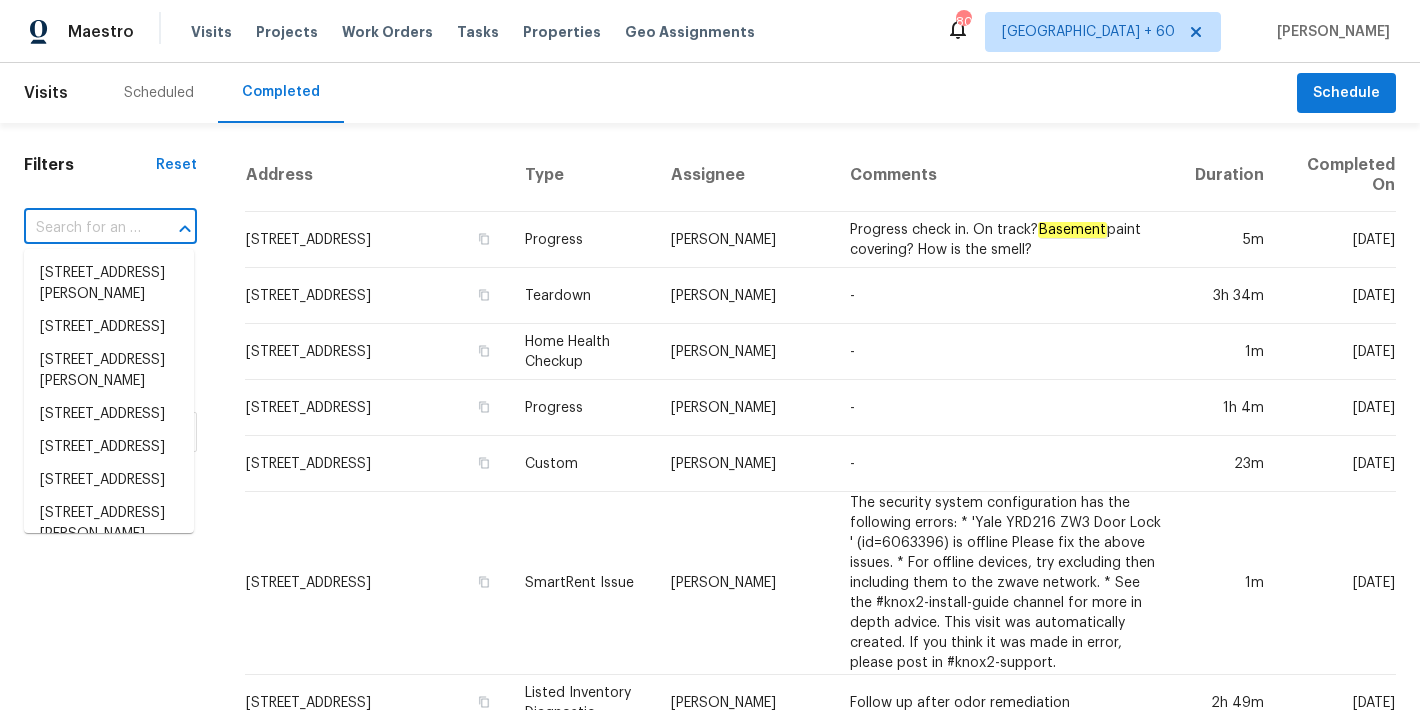 paste on "[STREET_ADDRESS]" 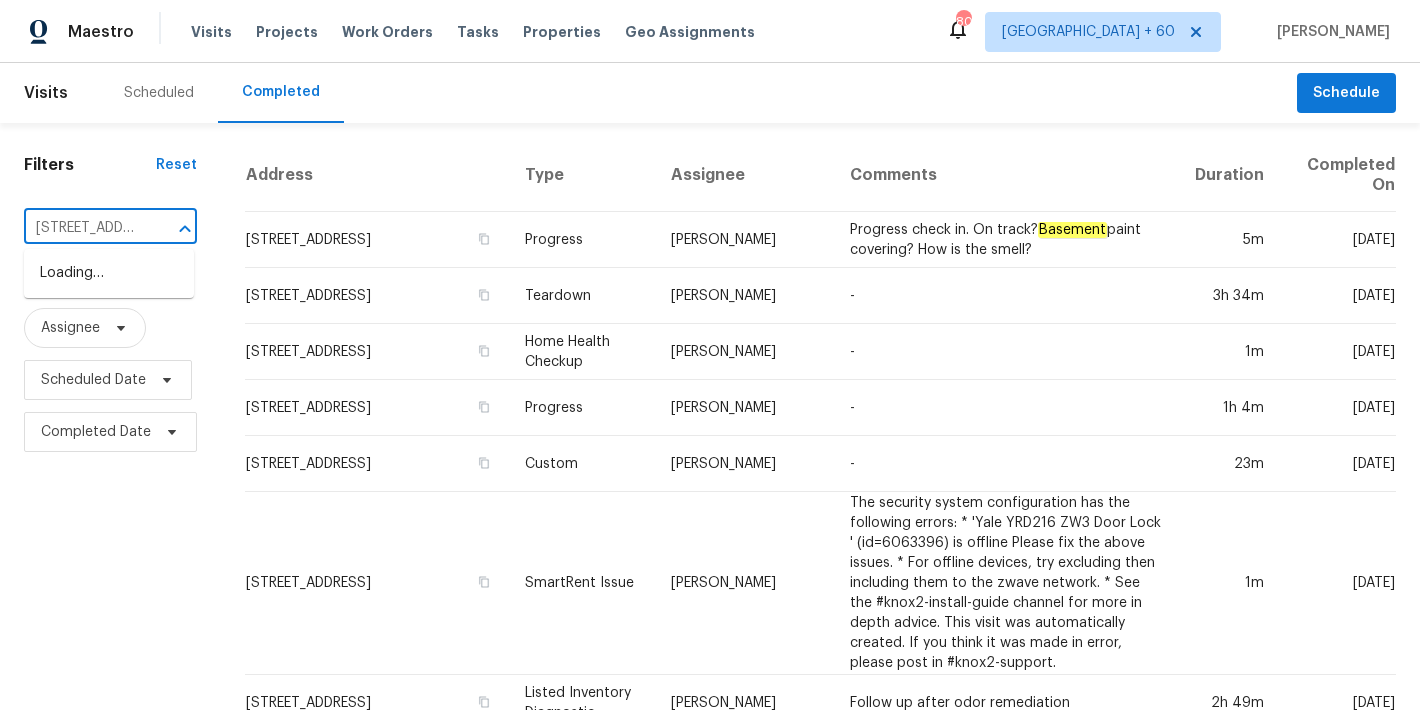 scroll, scrollTop: 0, scrollLeft: 219, axis: horizontal 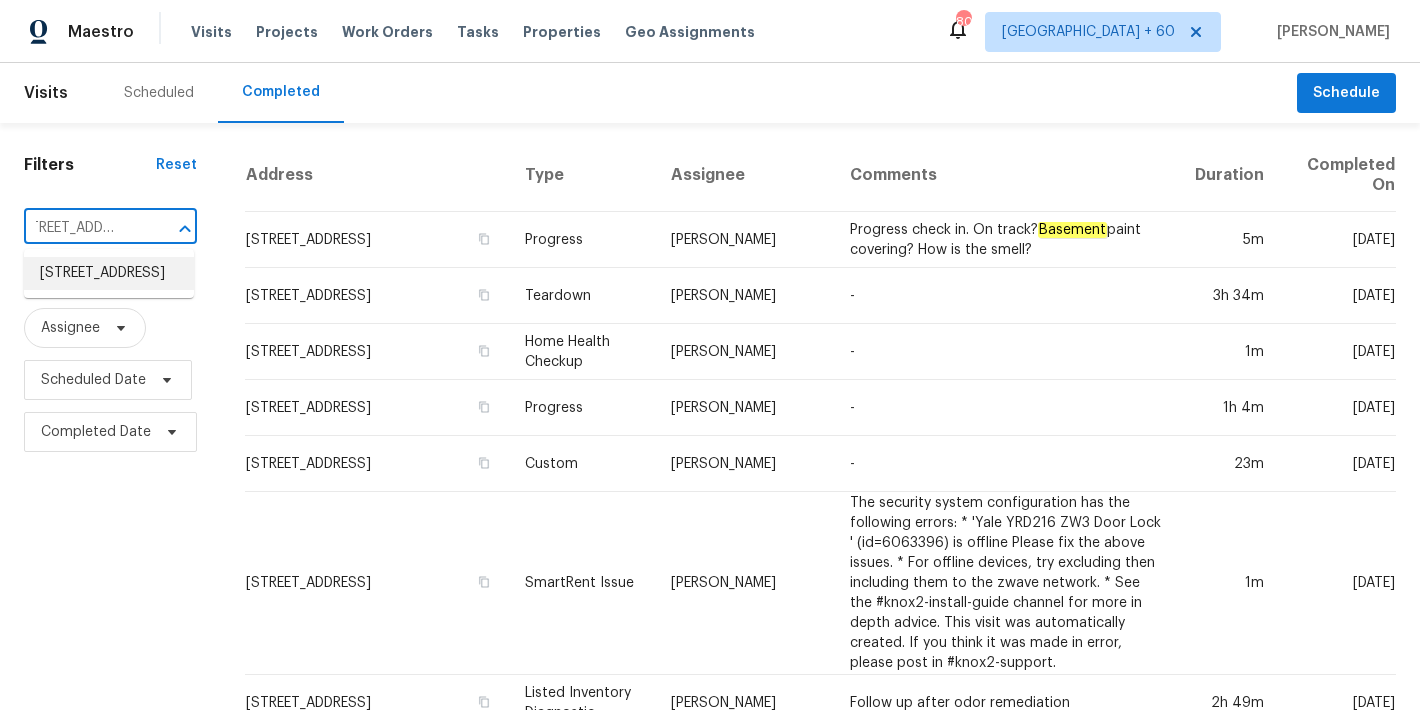 click on "[STREET_ADDRESS]" at bounding box center [109, 273] 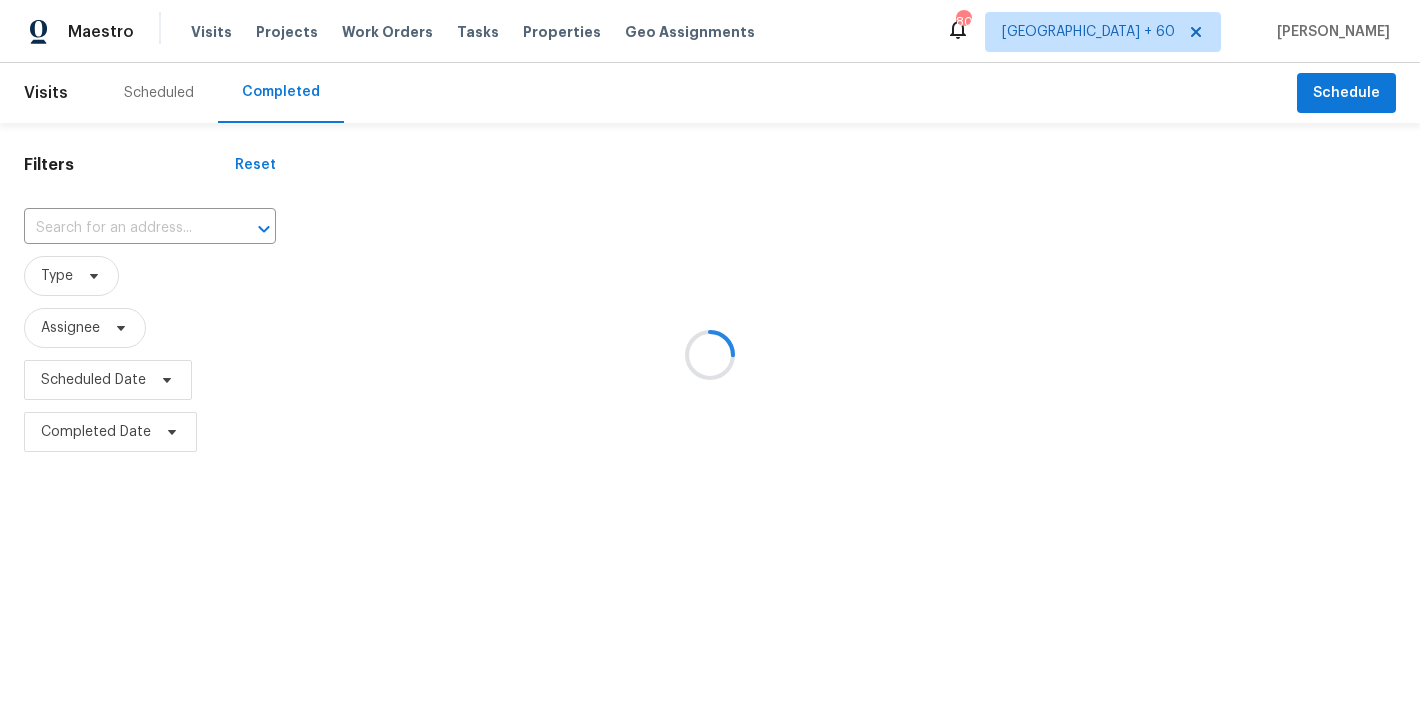type on "[STREET_ADDRESS]" 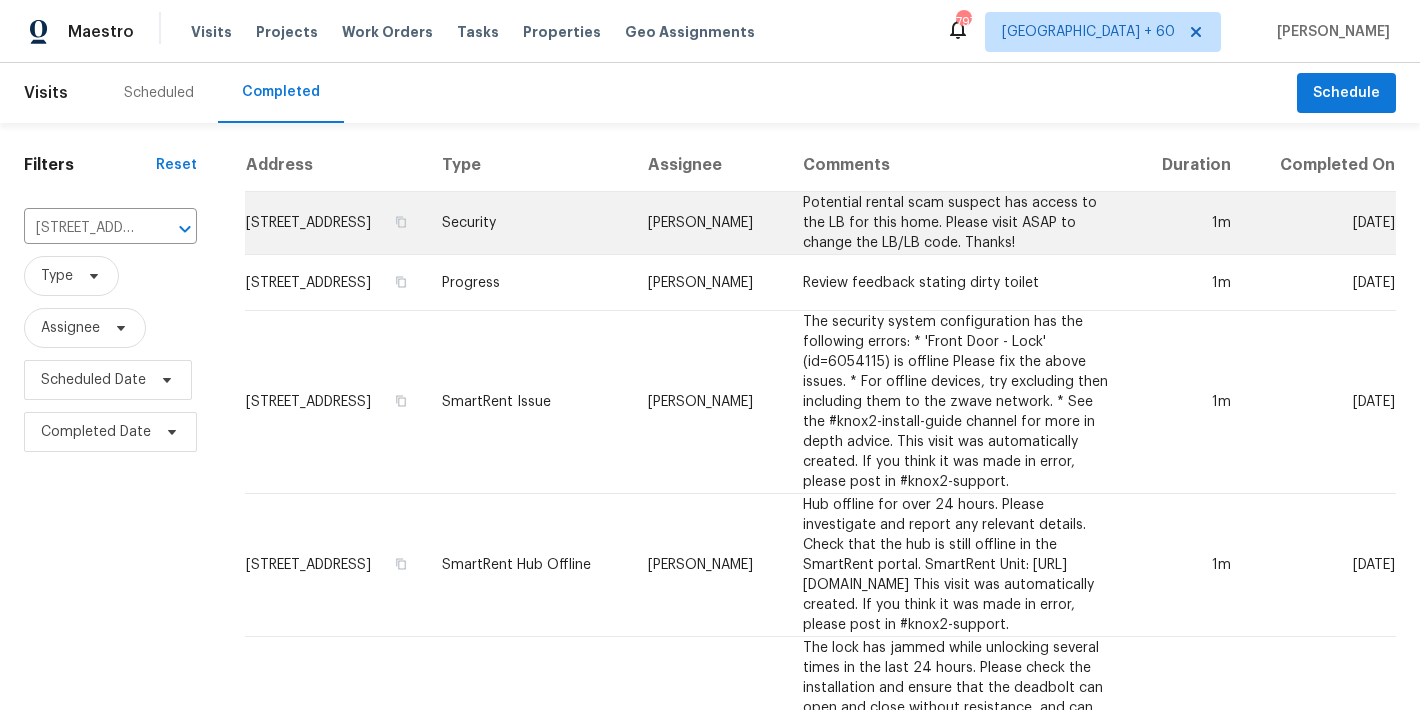 click on "[STREET_ADDRESS]" at bounding box center (335, 223) 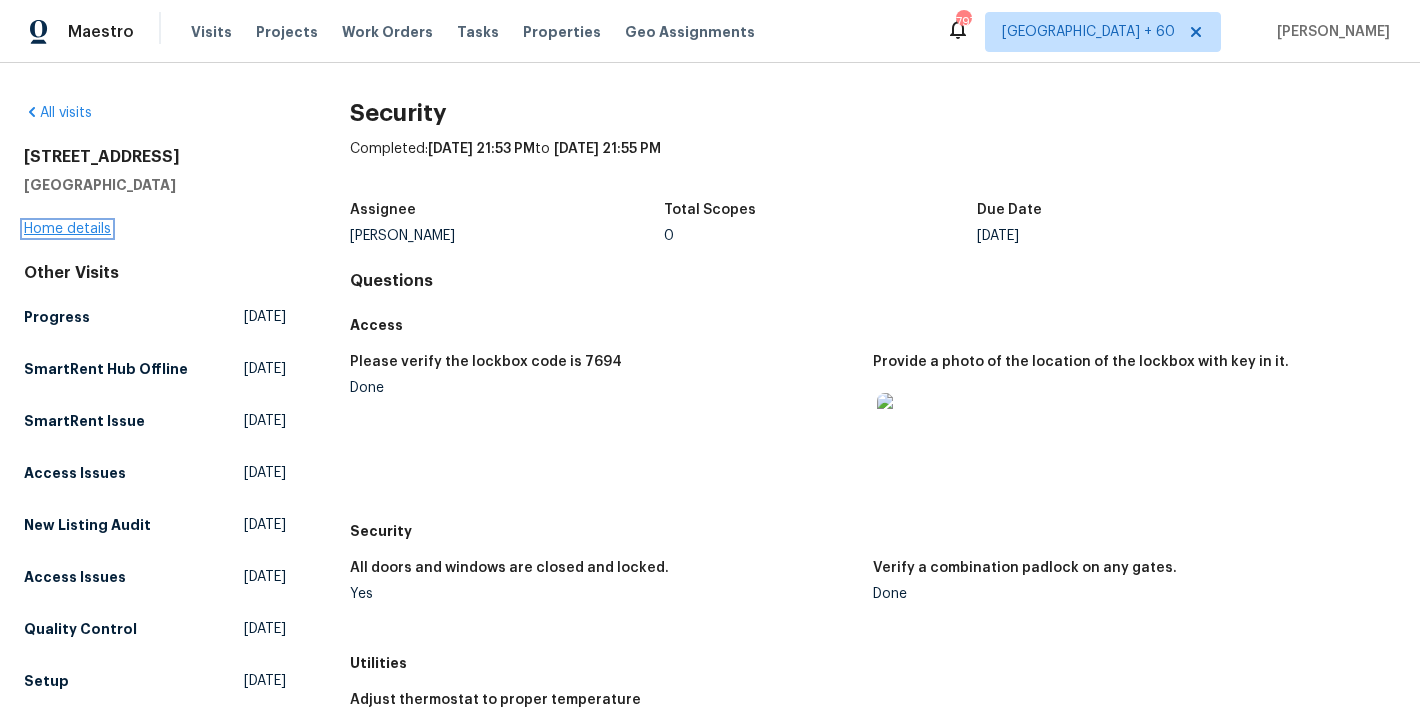 click on "Home details" at bounding box center [67, 229] 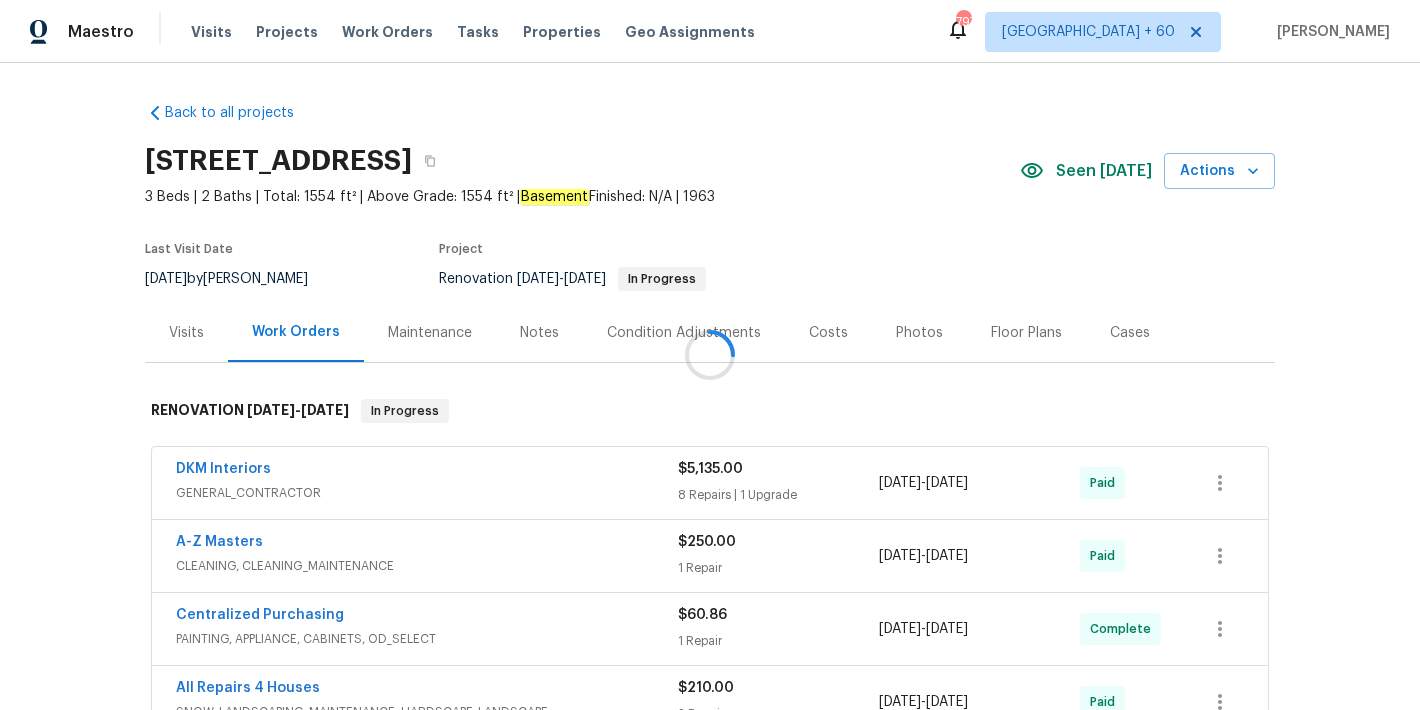 click at bounding box center (710, 355) 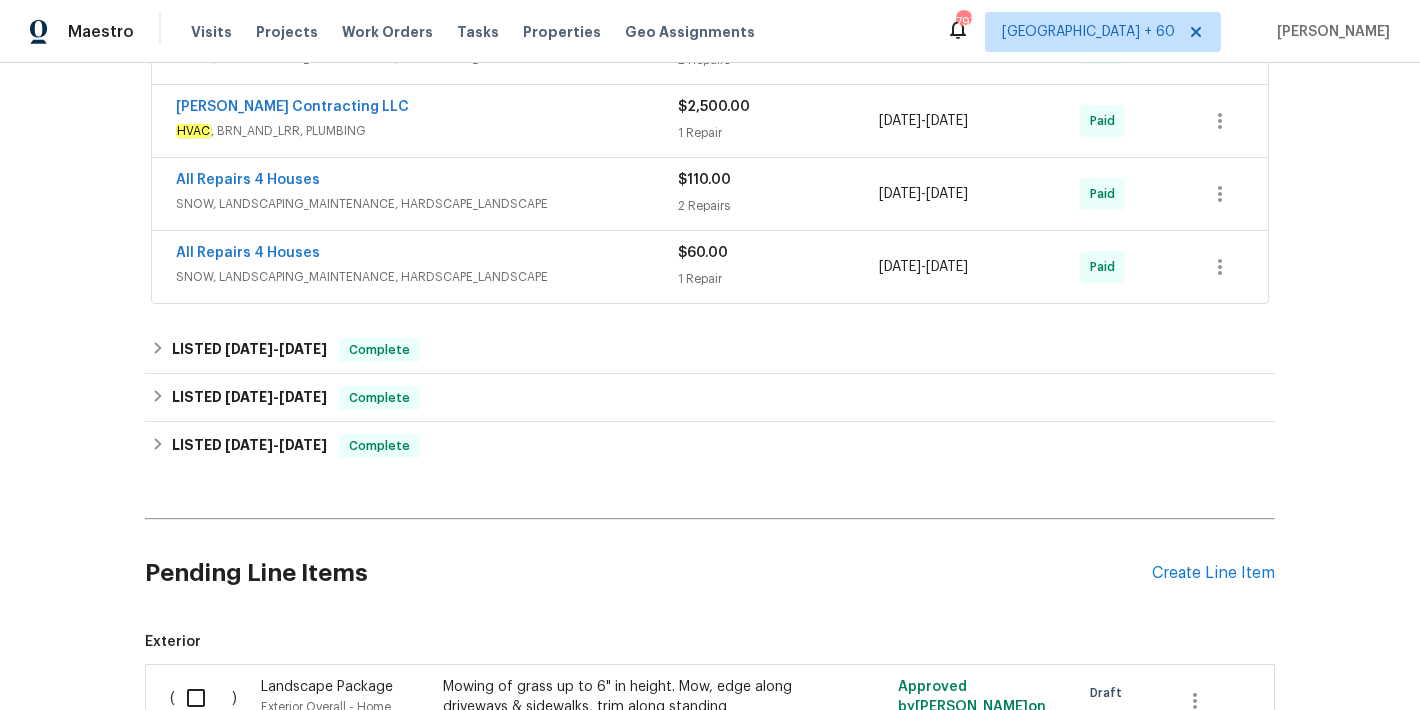 scroll, scrollTop: 677, scrollLeft: 0, axis: vertical 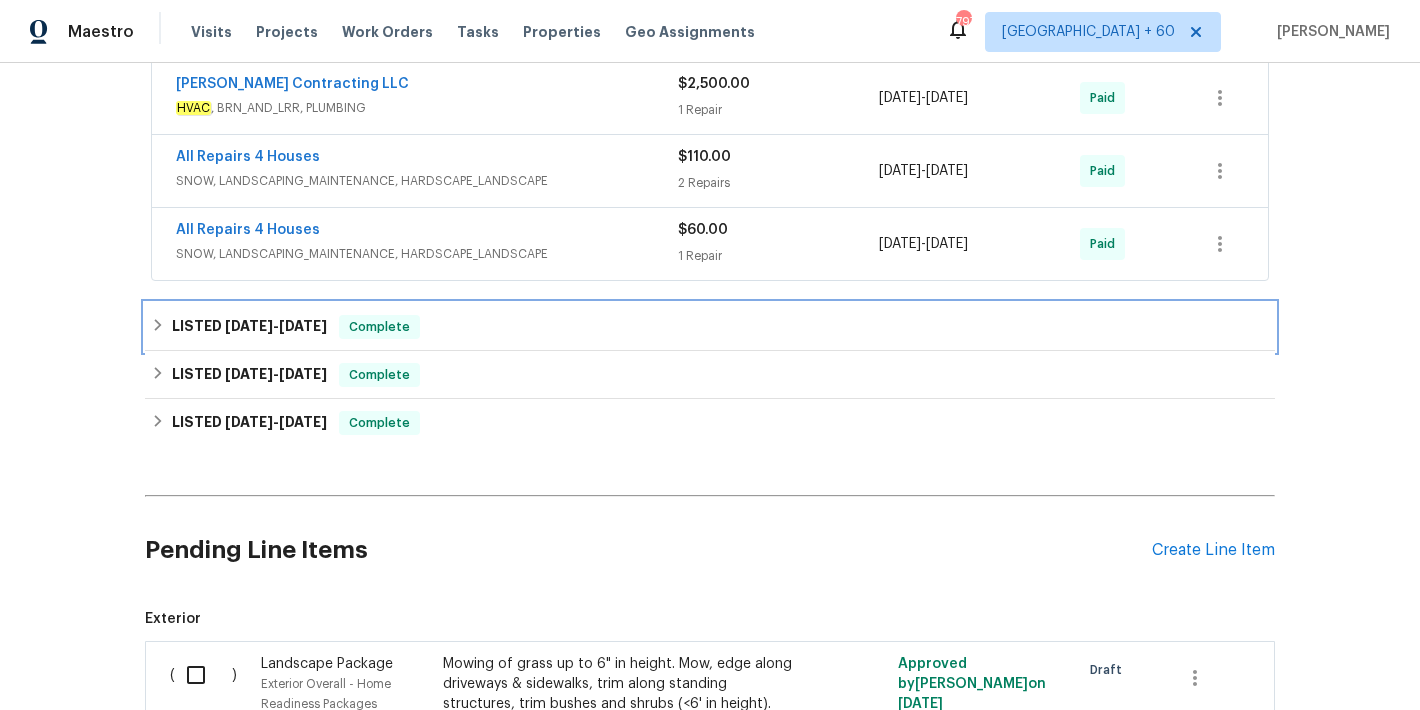 click on "LISTED   [DATE]  -  [DATE] Complete" at bounding box center (710, 327) 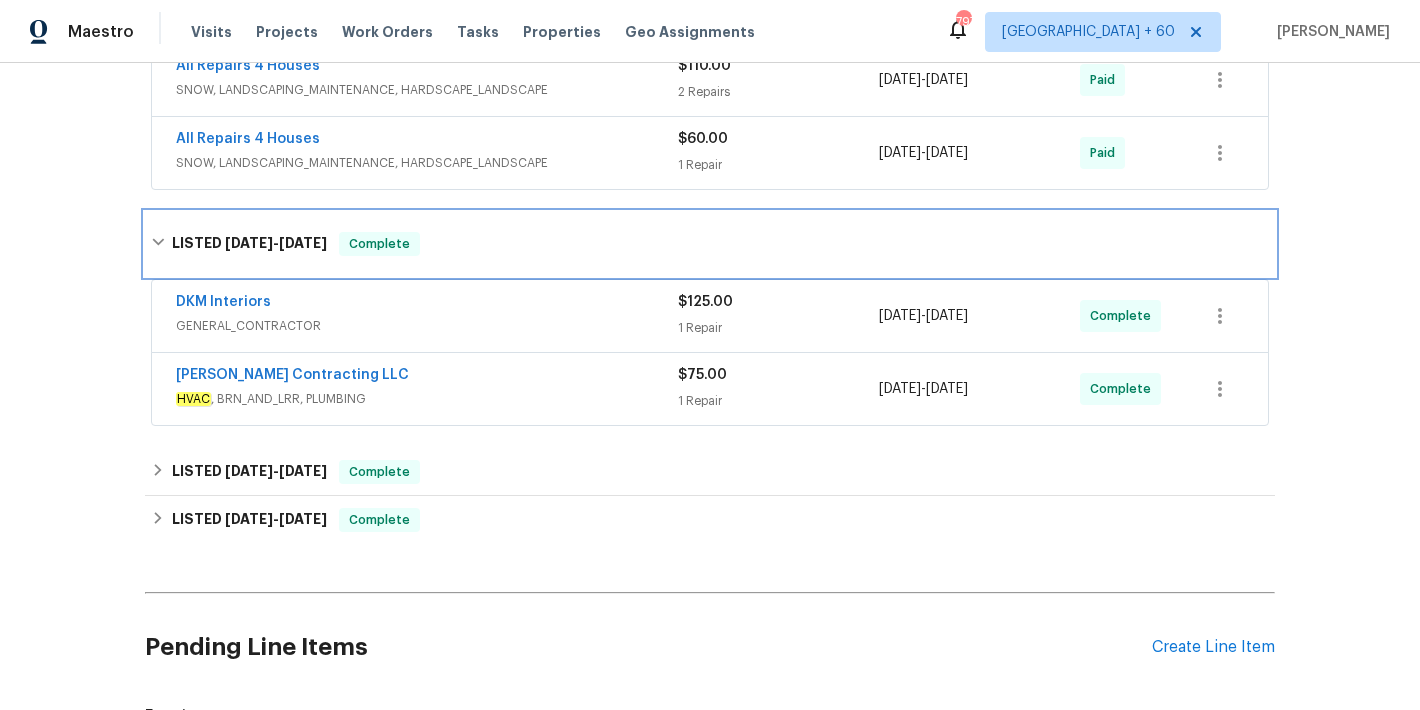 scroll, scrollTop: 783, scrollLeft: 0, axis: vertical 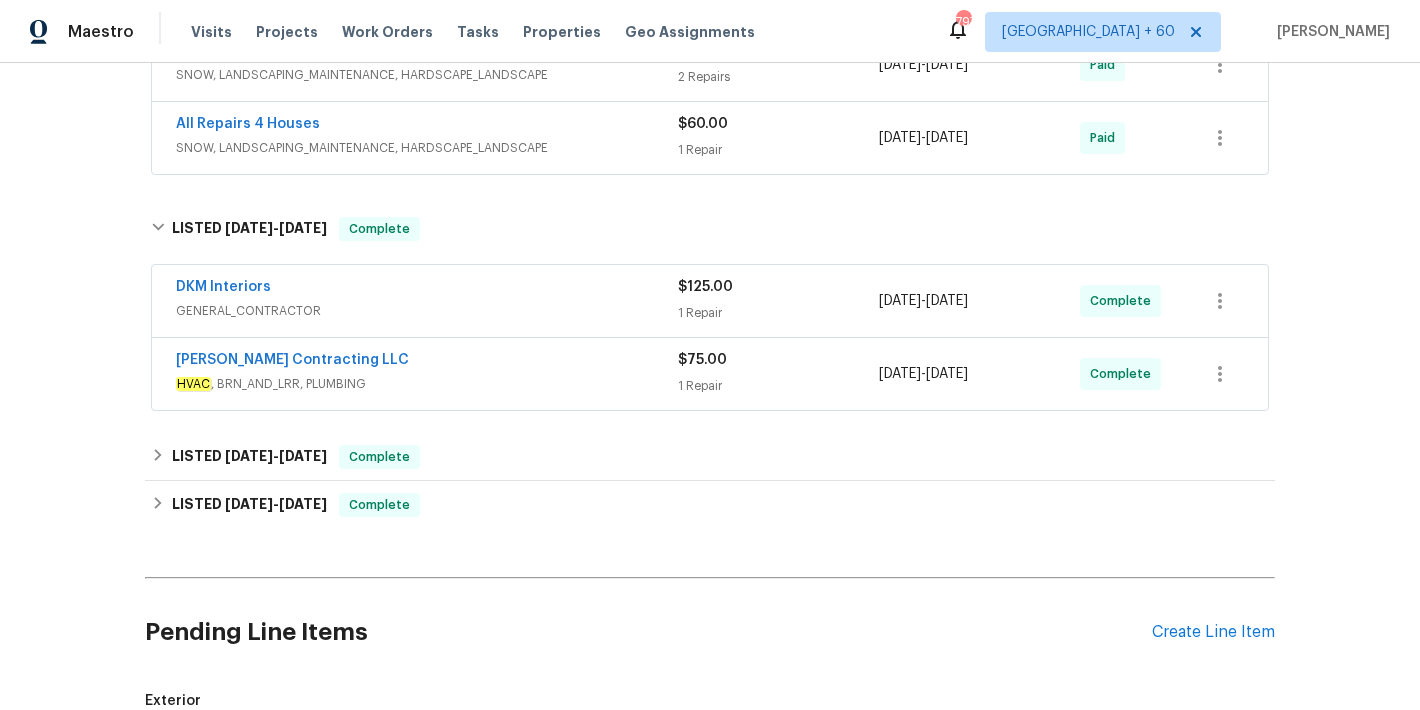 click on "HVAC , BRN_AND_LRR, PLUMBING" at bounding box center [427, 384] 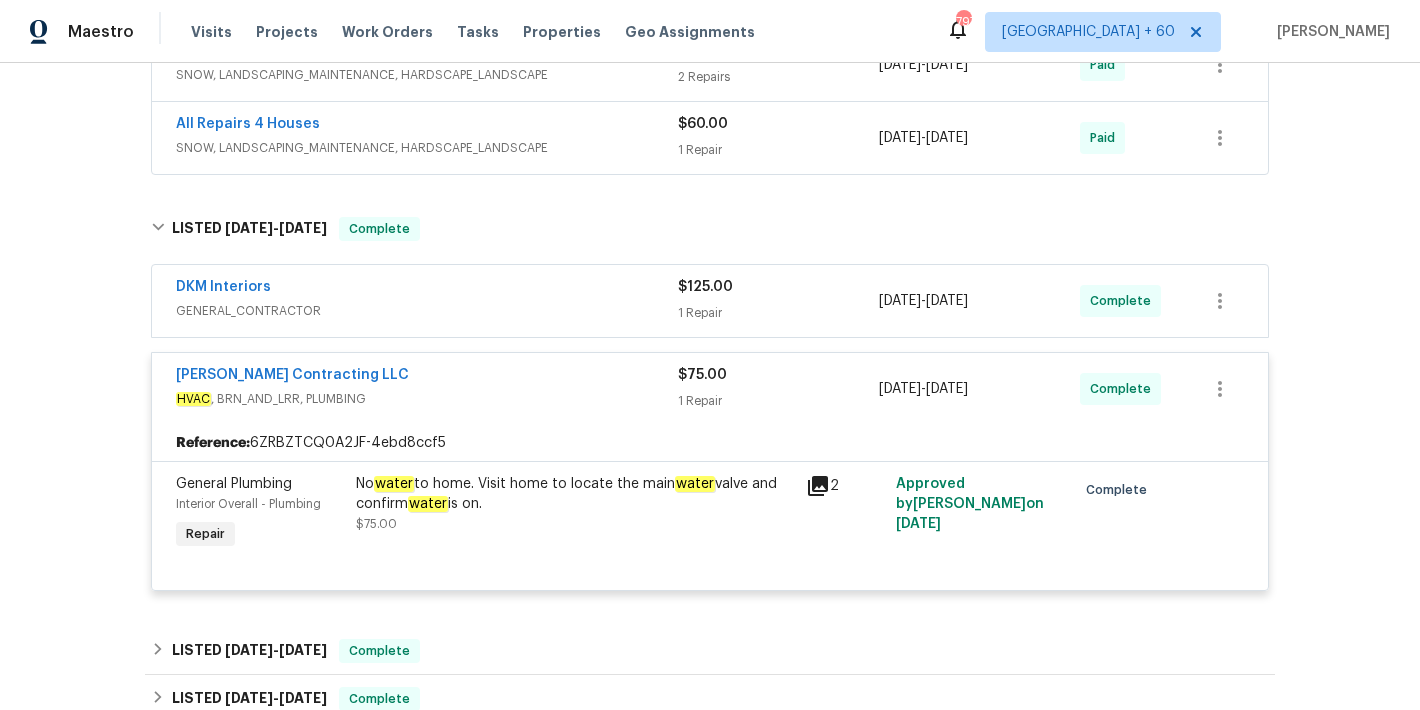 click on "GENERAL_CONTRACTOR" at bounding box center [427, 311] 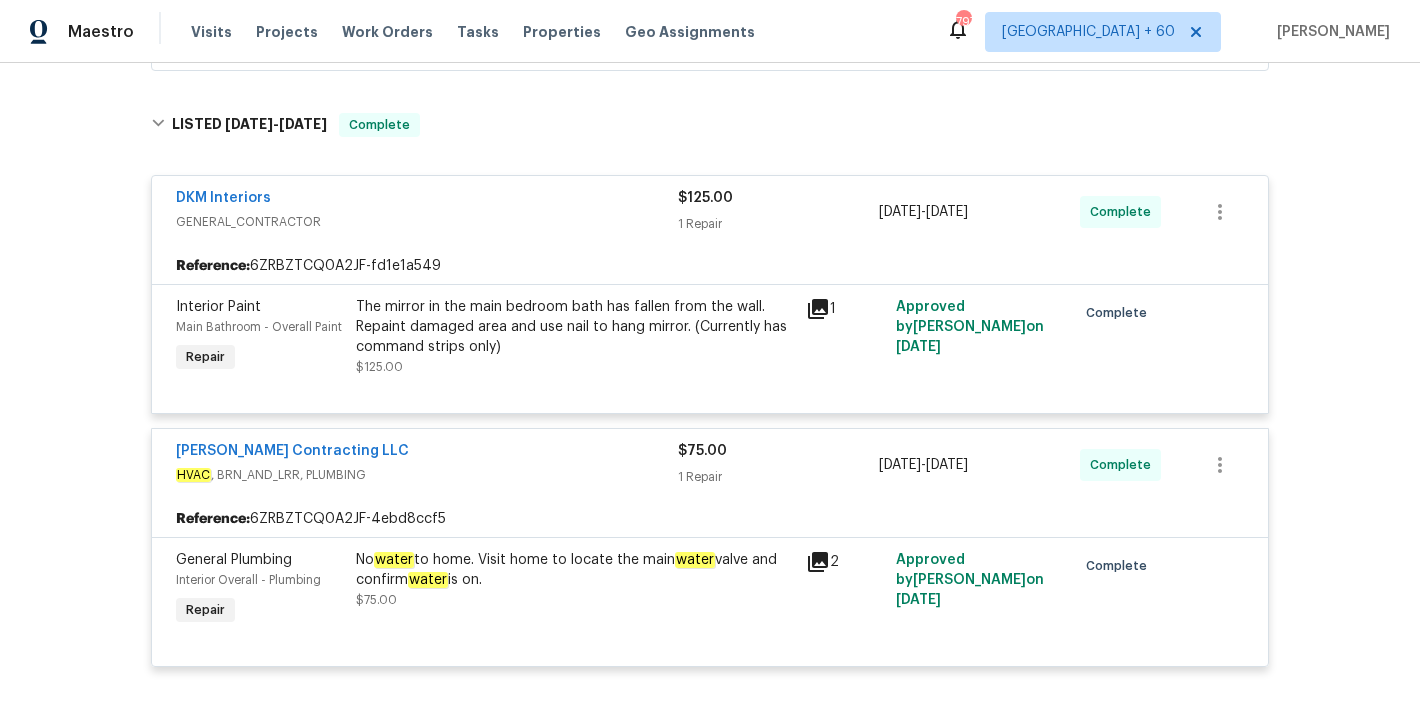 scroll, scrollTop: 914, scrollLeft: 0, axis: vertical 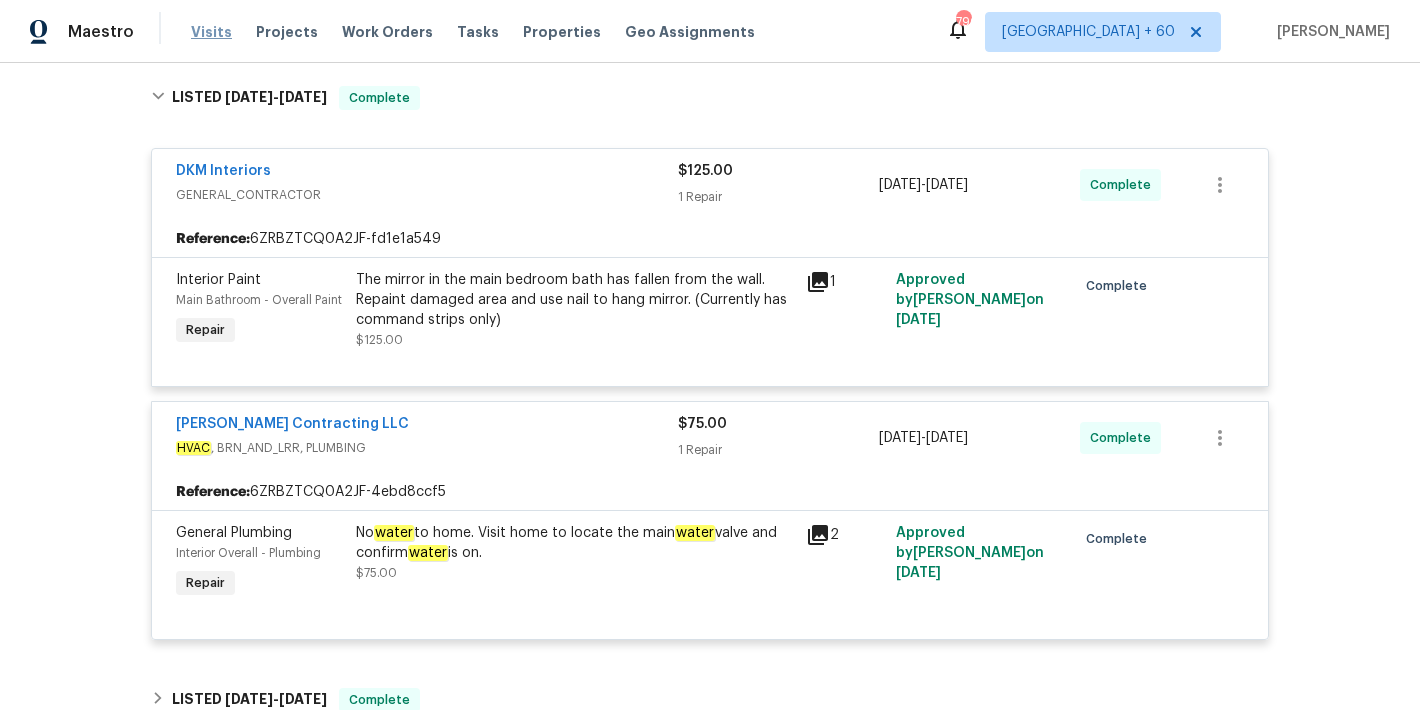 click on "Visits" at bounding box center (211, 32) 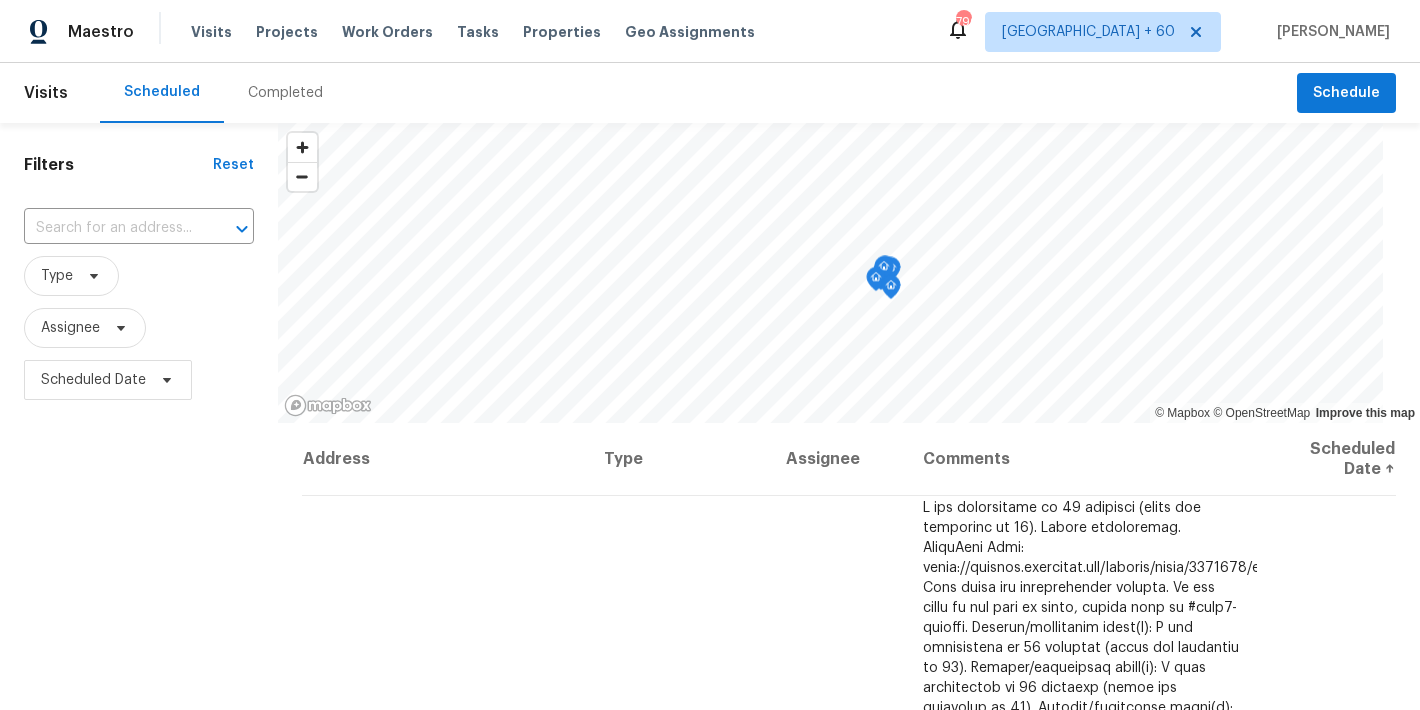 click on "Completed" at bounding box center [285, 93] 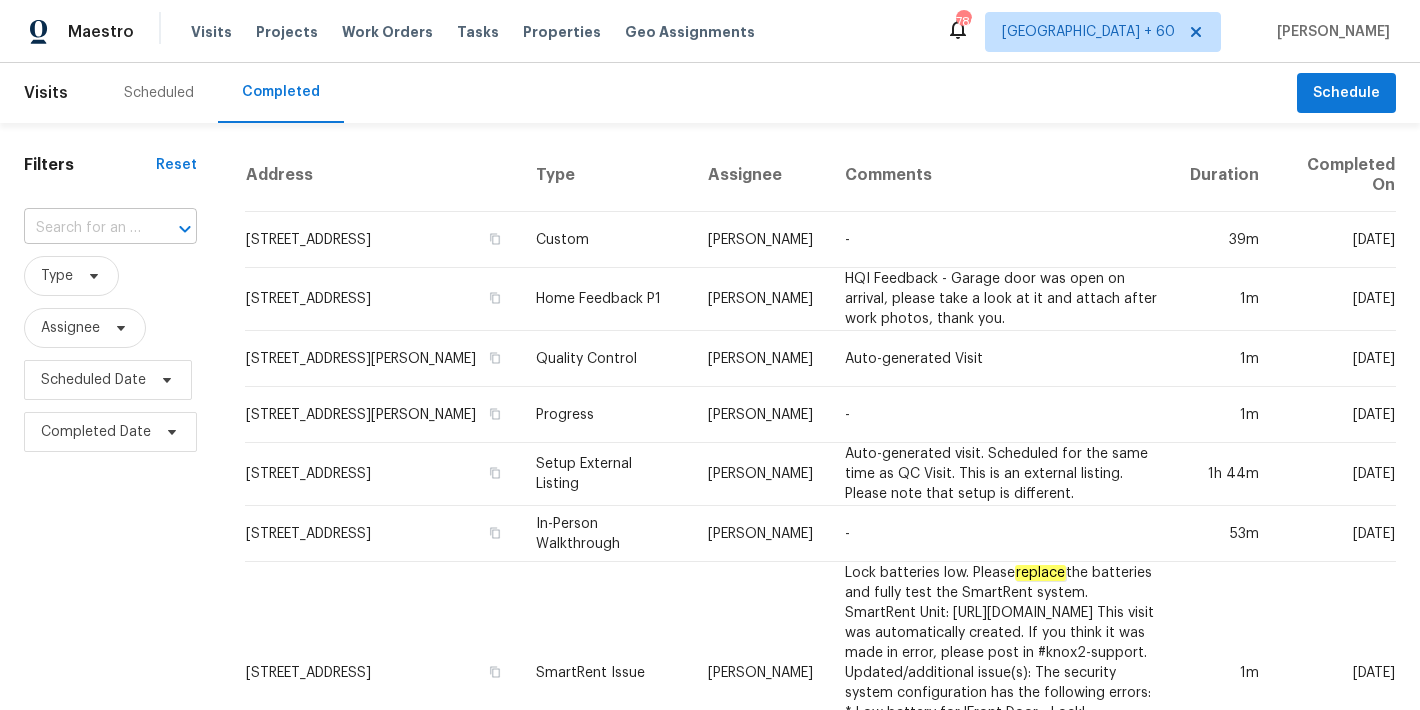 click at bounding box center [82, 228] 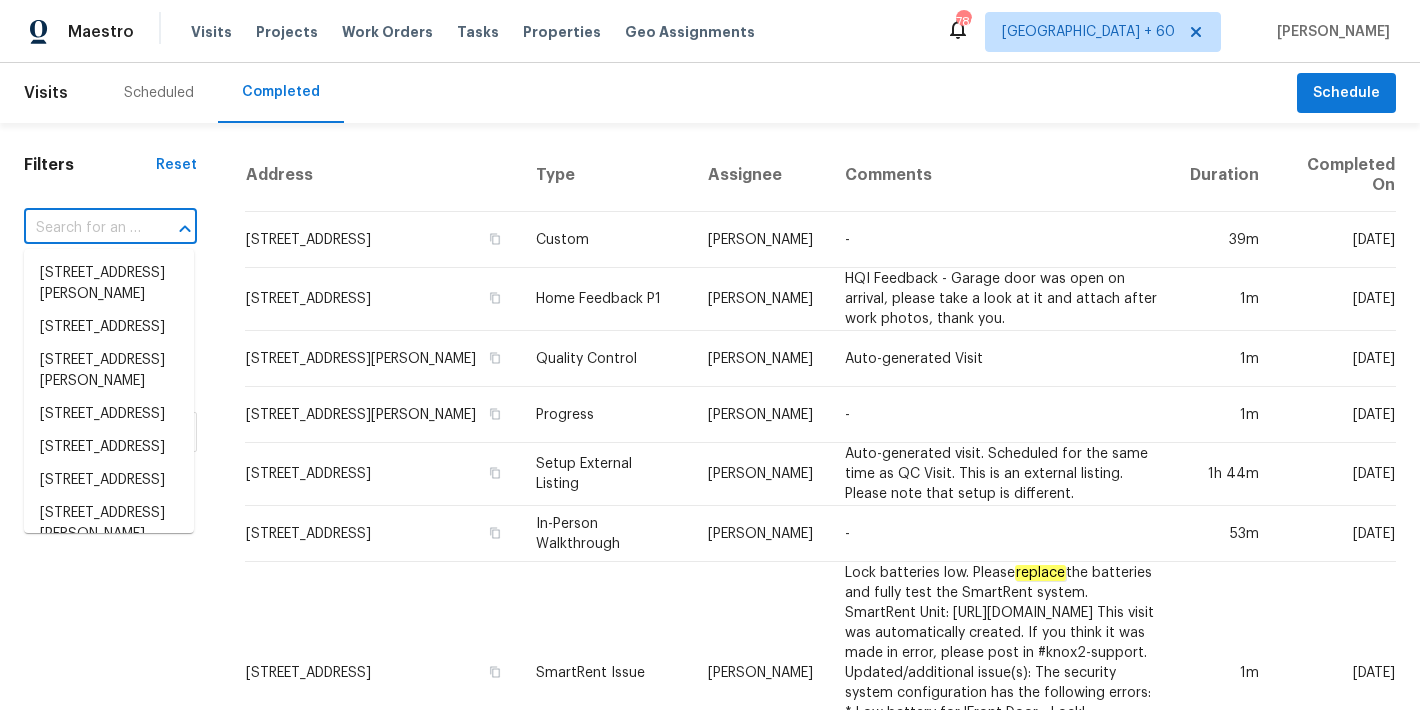 paste on "[STREET_ADDRESS][PERSON_NAME]" 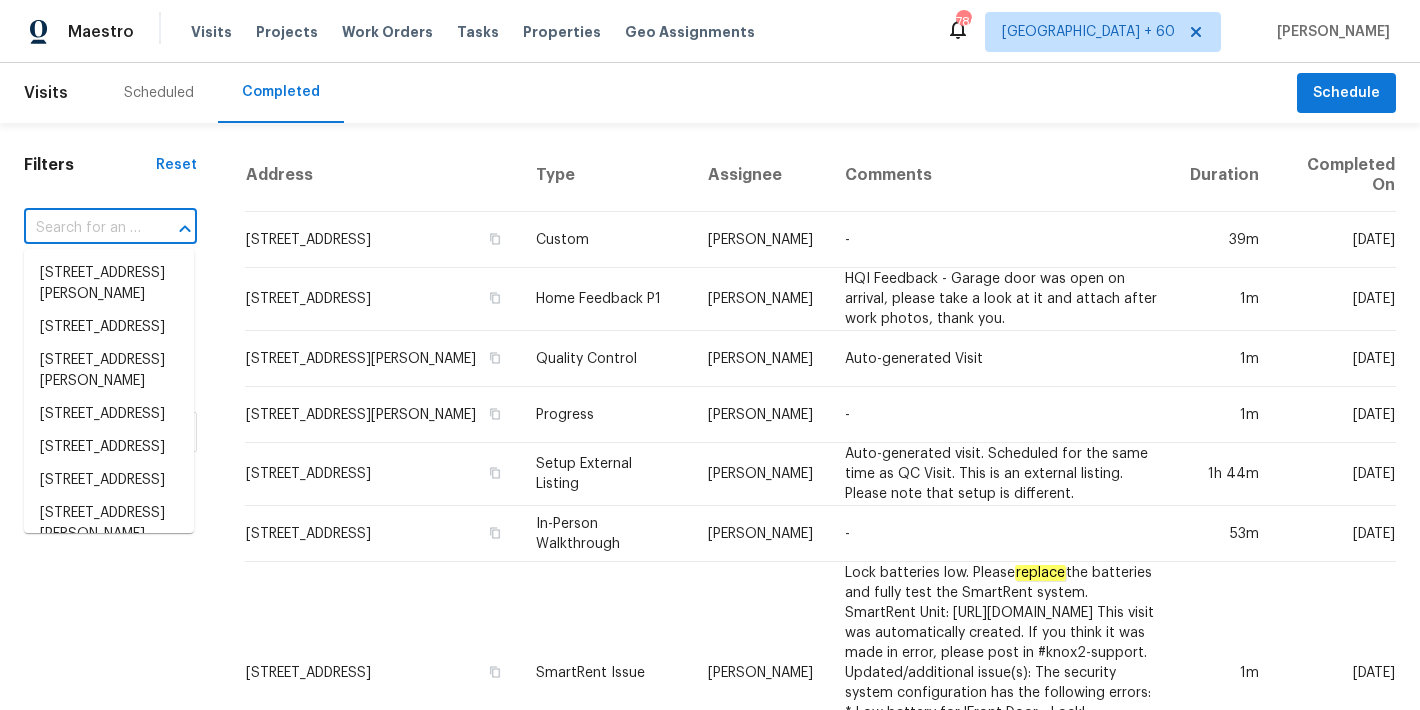 type on "[STREET_ADDRESS][PERSON_NAME]" 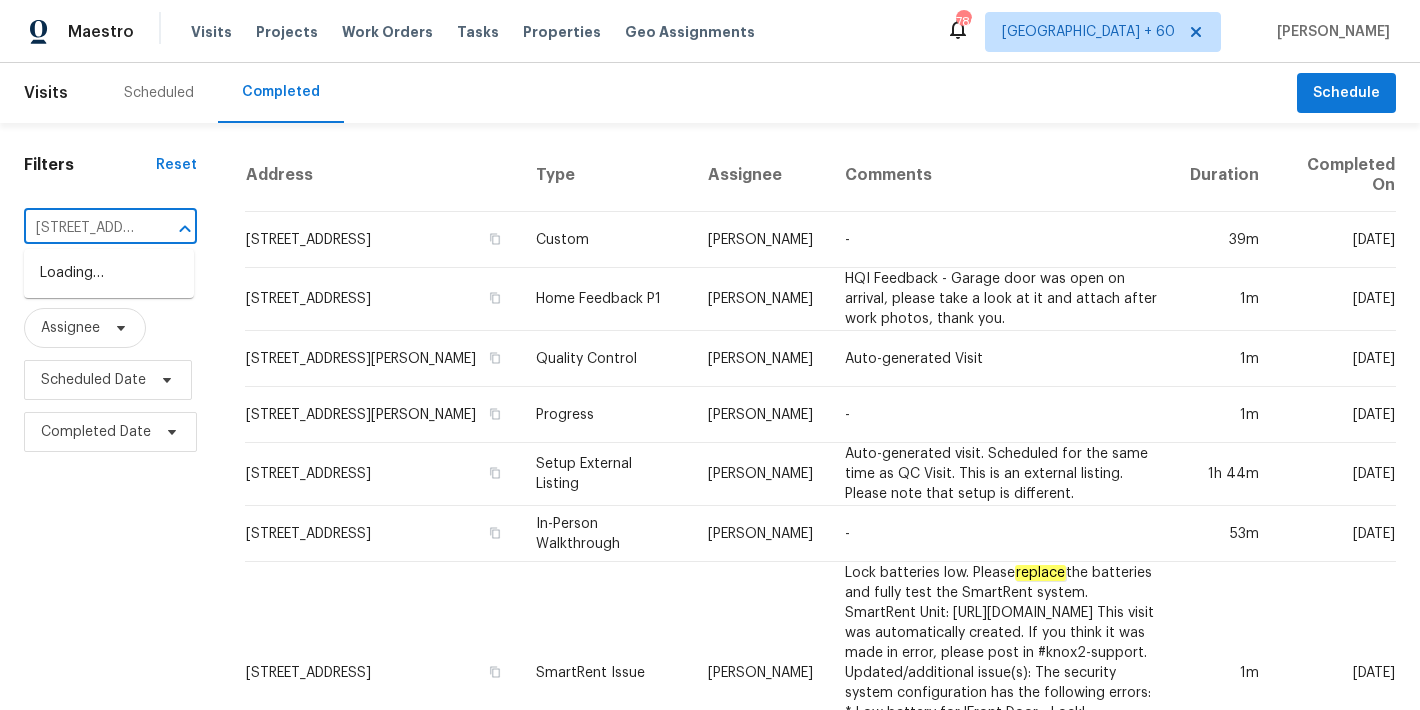 scroll, scrollTop: 0, scrollLeft: 182, axis: horizontal 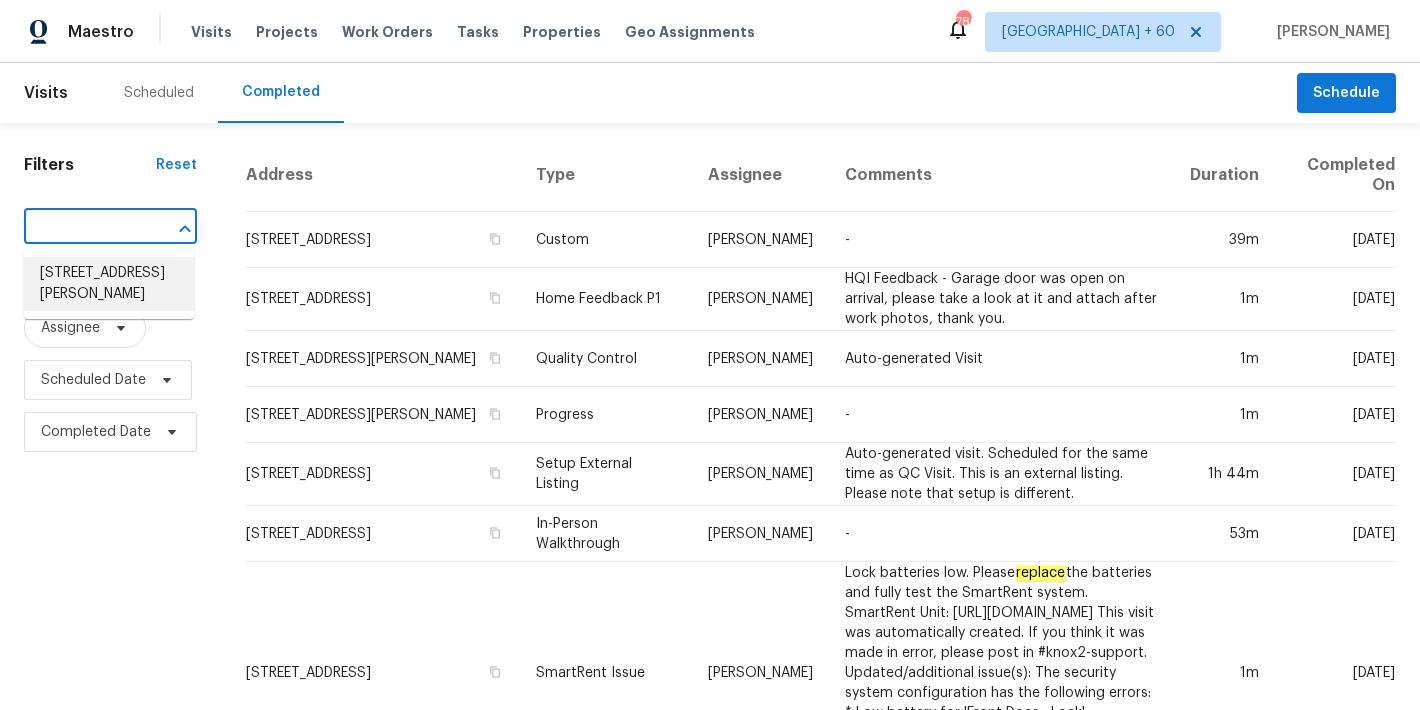 click on "[STREET_ADDRESS][PERSON_NAME]" at bounding box center (109, 284) 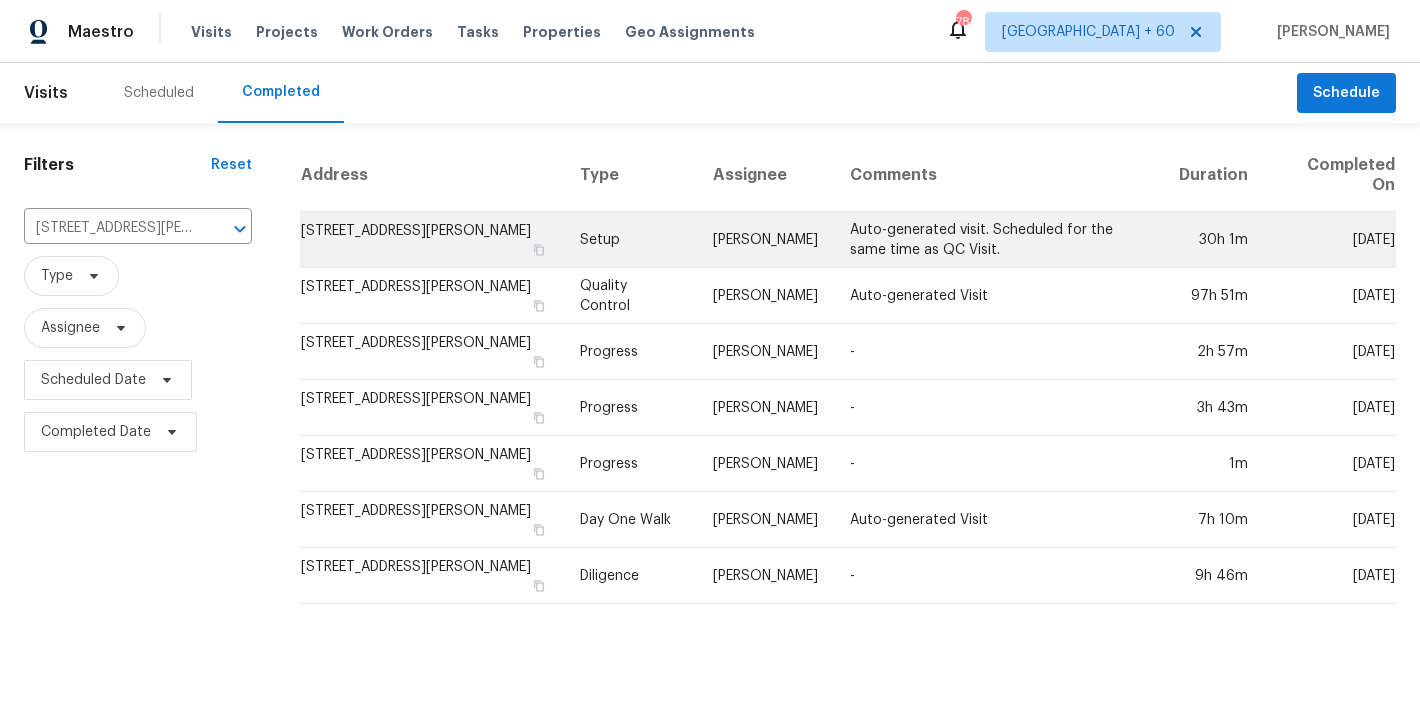 click on "[STREET_ADDRESS][PERSON_NAME]" at bounding box center [432, 240] 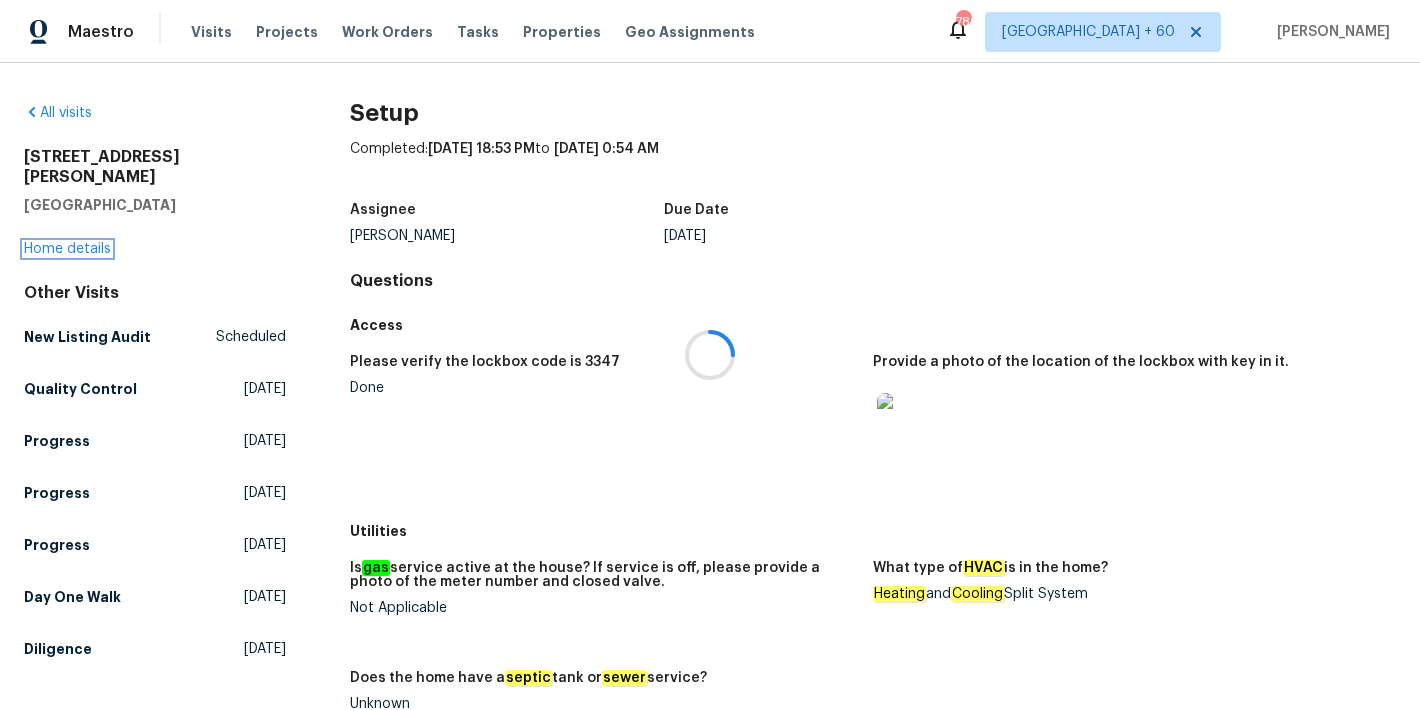 click on "Home details" at bounding box center (67, 249) 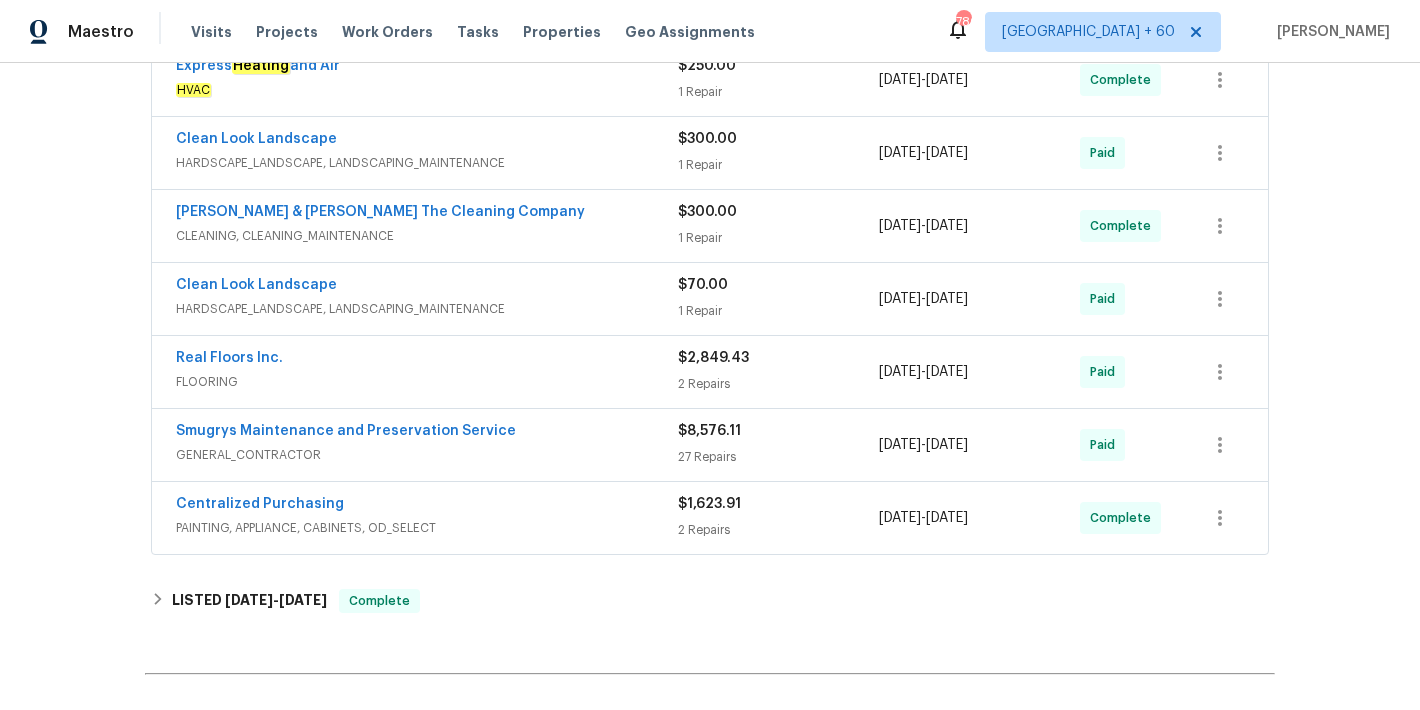 scroll, scrollTop: 606, scrollLeft: 0, axis: vertical 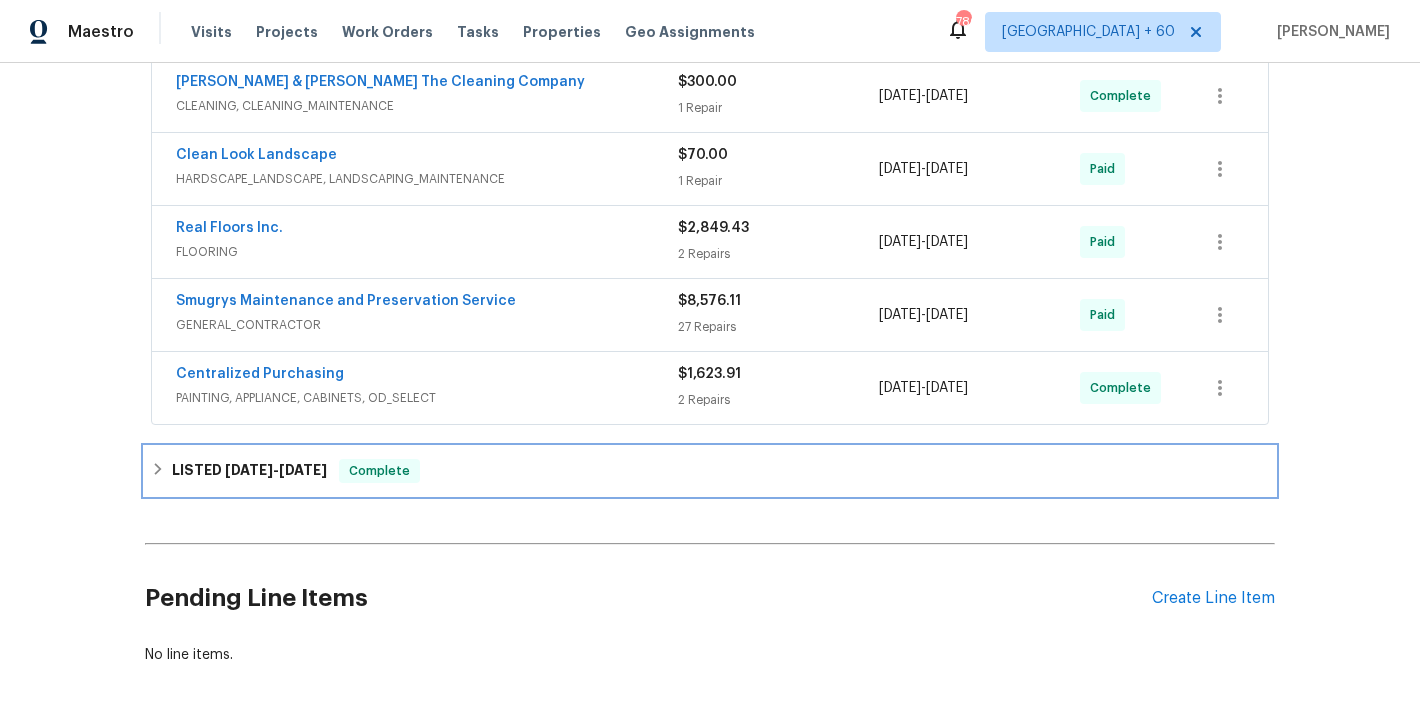 click on "[DATE]" at bounding box center (303, 470) 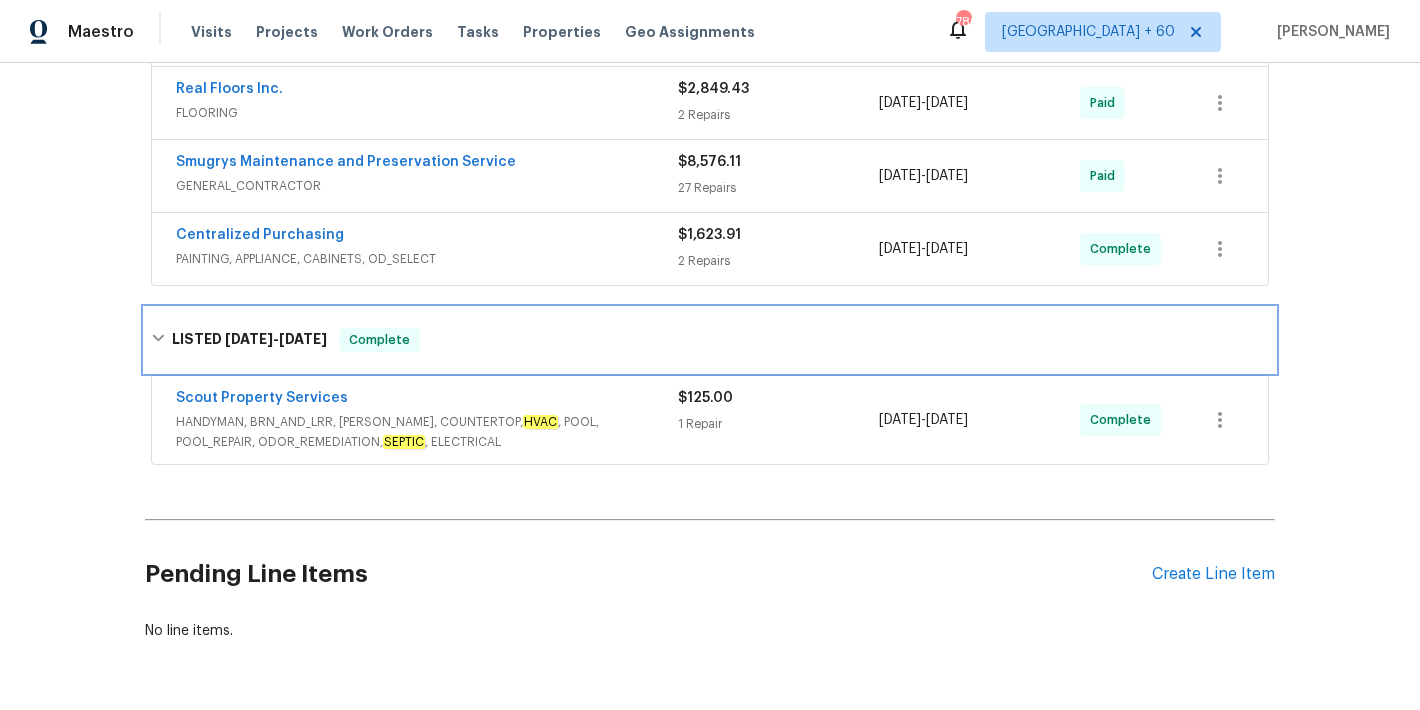 scroll, scrollTop: 746, scrollLeft: 0, axis: vertical 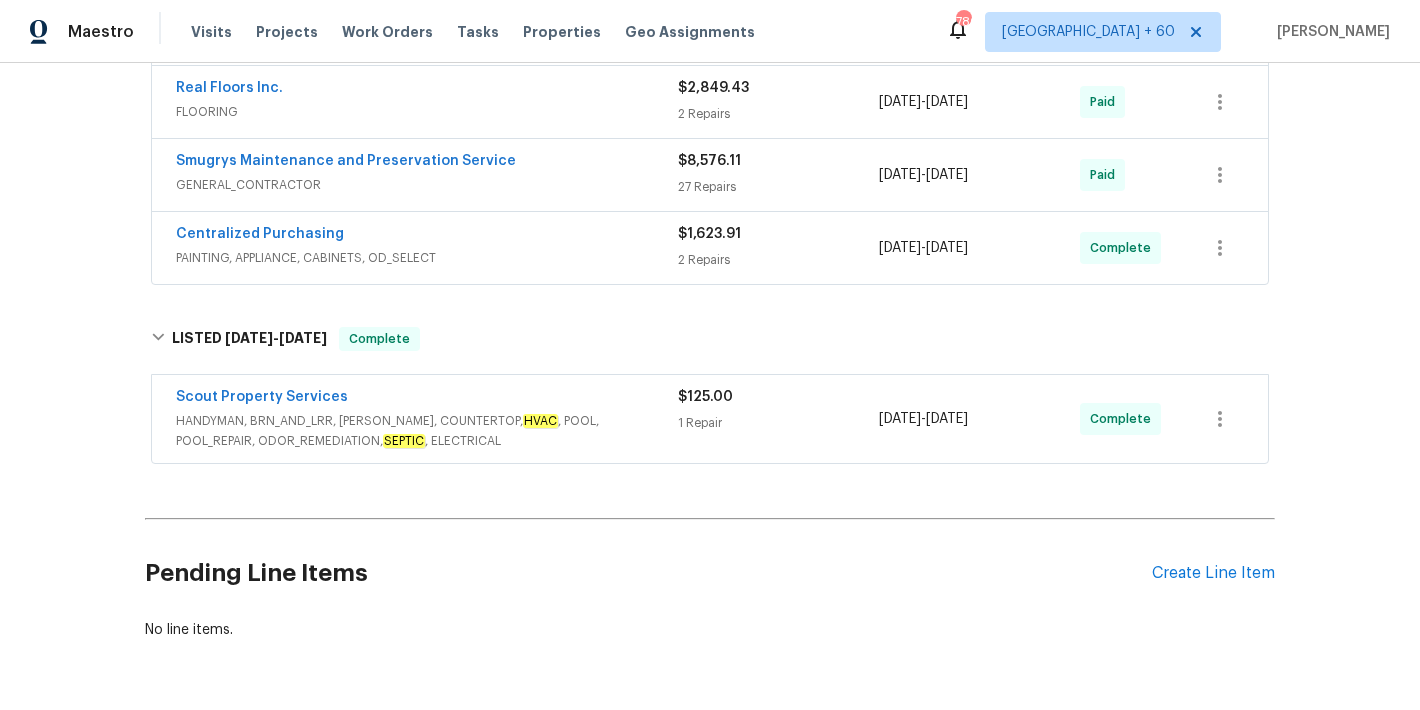 click on "1 Repair" at bounding box center [778, 423] 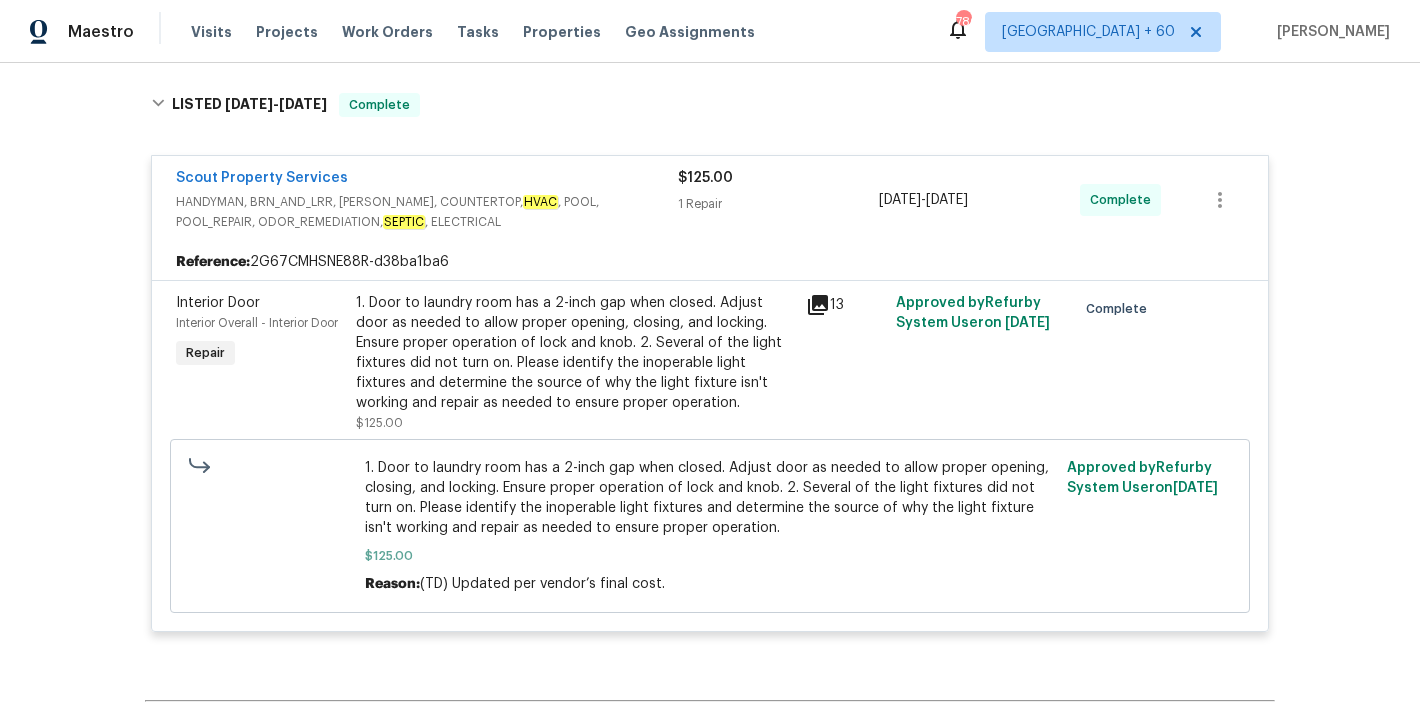 scroll, scrollTop: 983, scrollLeft: 0, axis: vertical 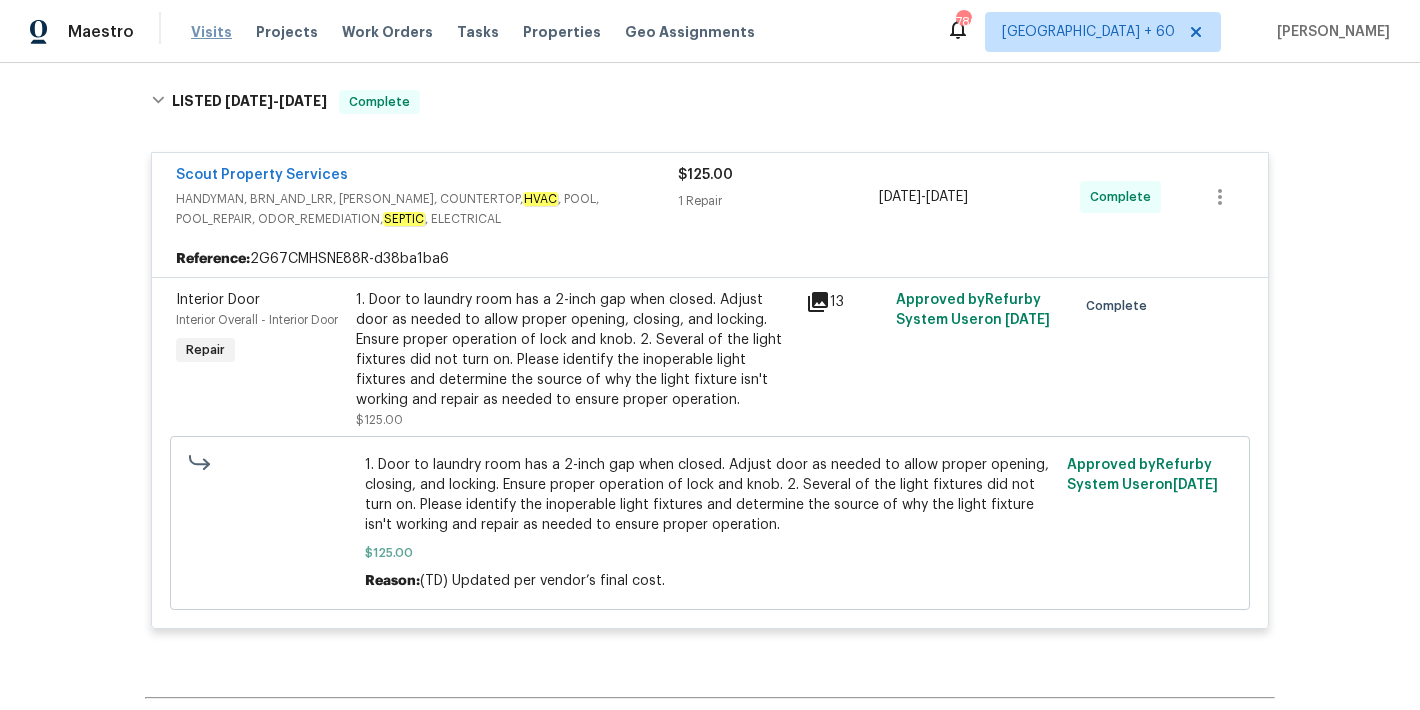 click on "Visits" at bounding box center (211, 32) 